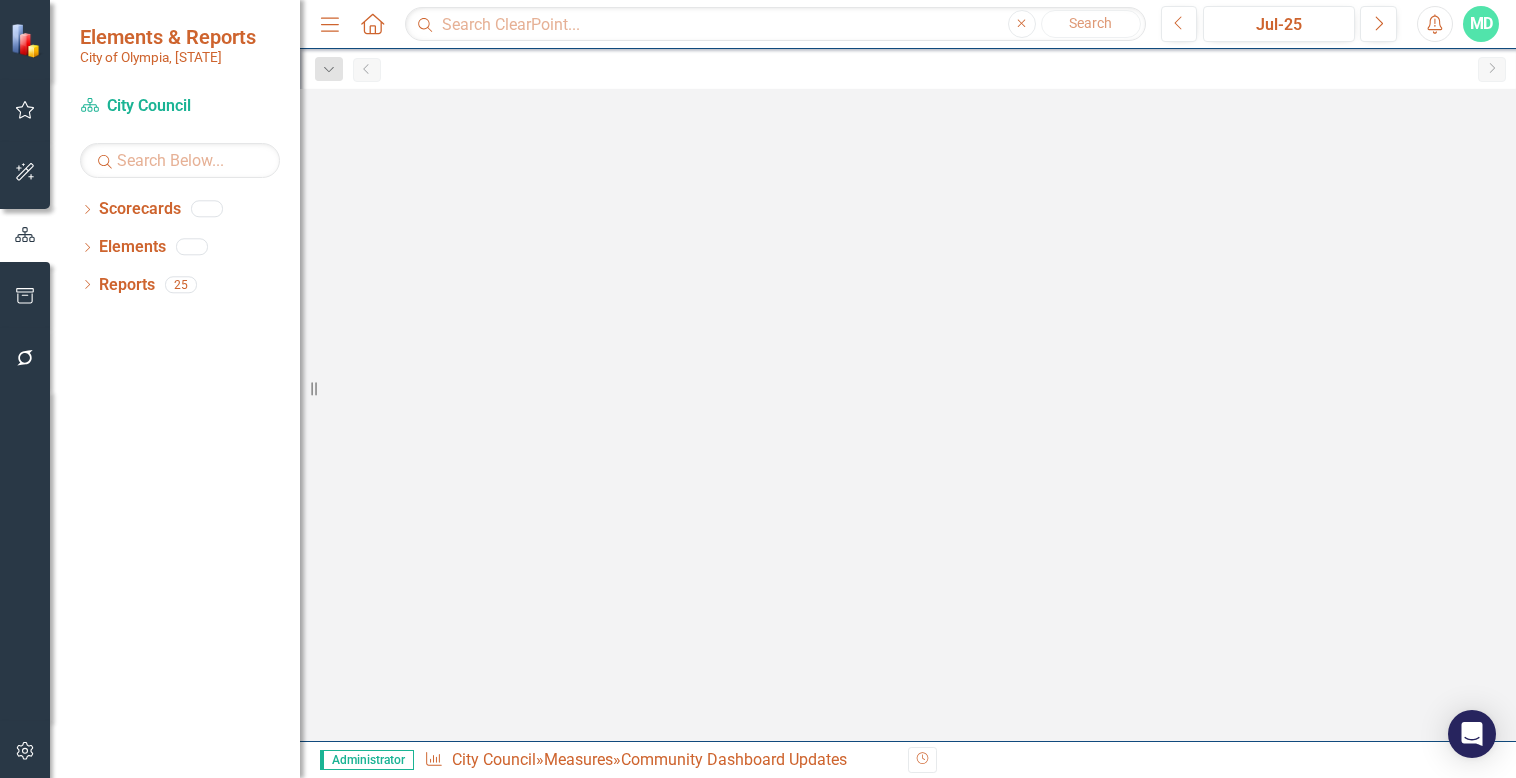 scroll, scrollTop: 0, scrollLeft: 0, axis: both 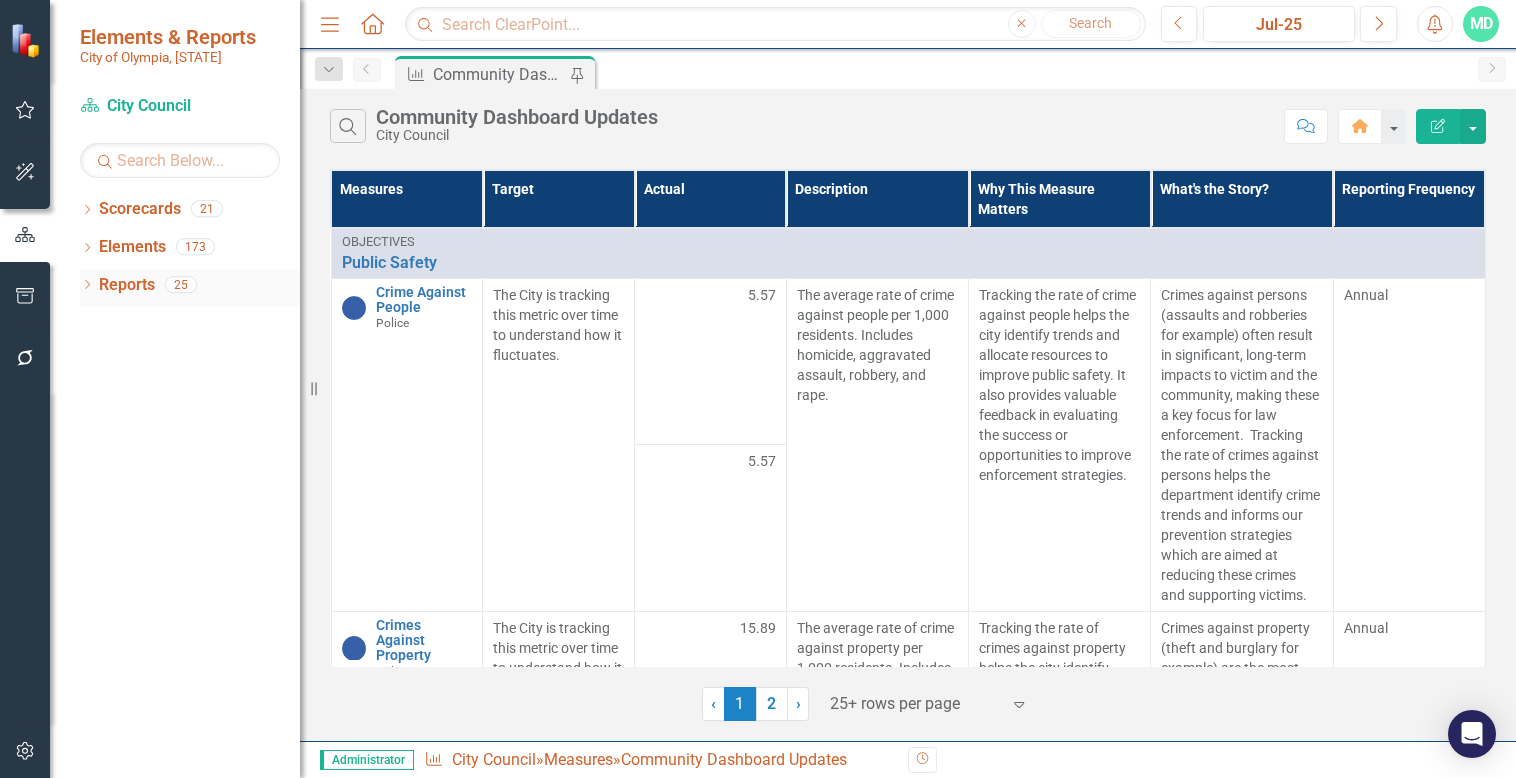 click on "Dropdown" at bounding box center [87, 287] 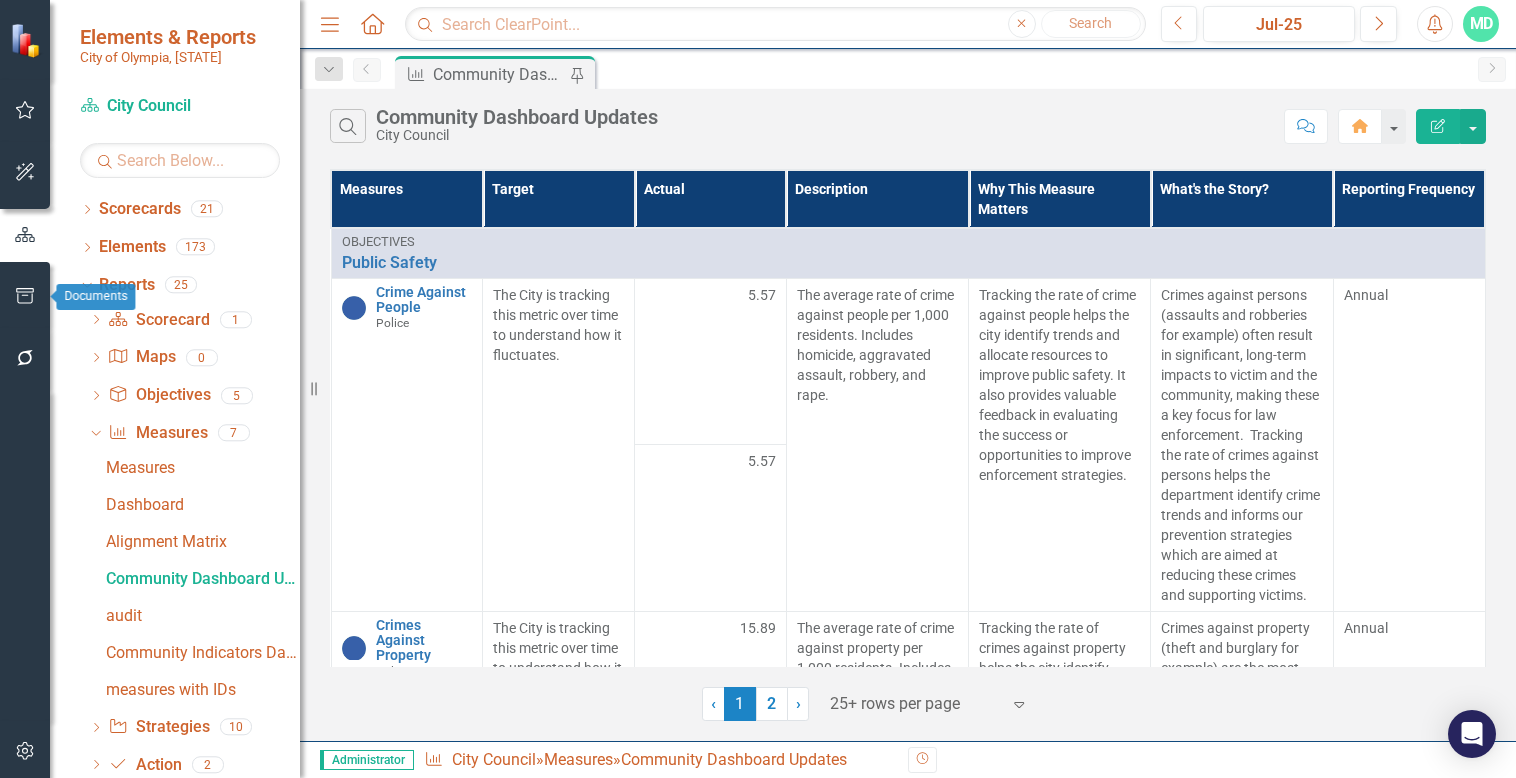 click 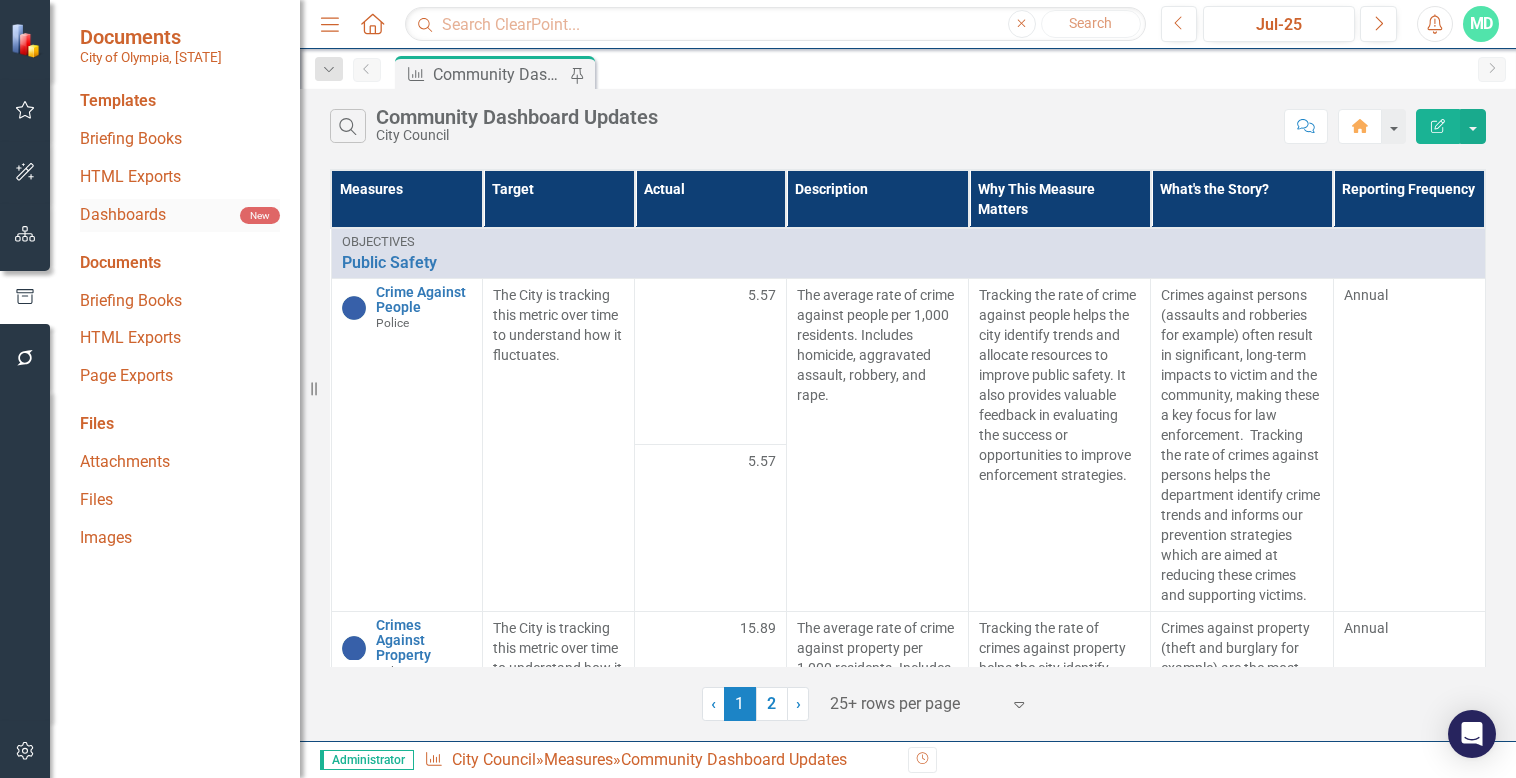 click on "Dashboards" at bounding box center [160, 215] 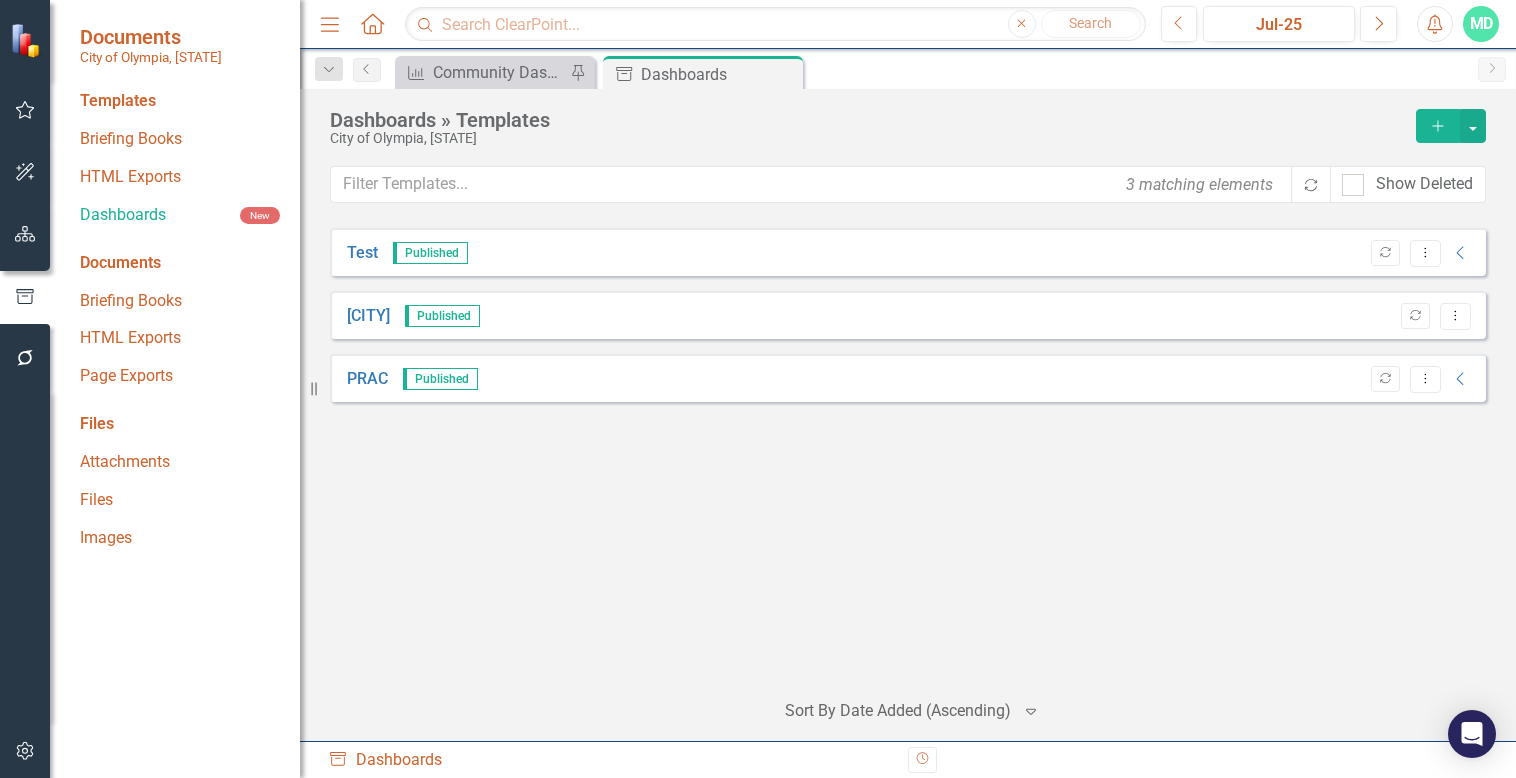 click on "Add" 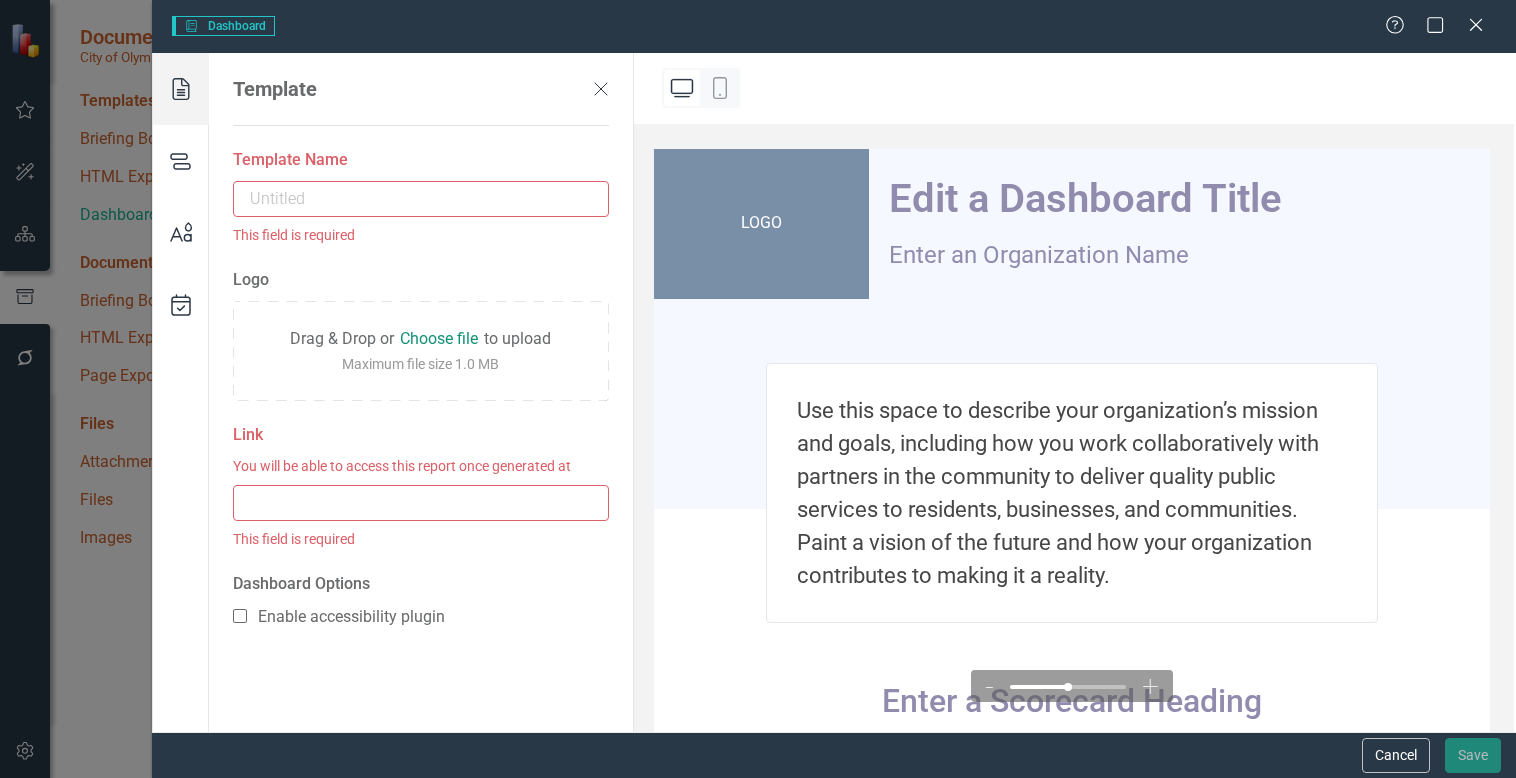 click at bounding box center (421, 199) 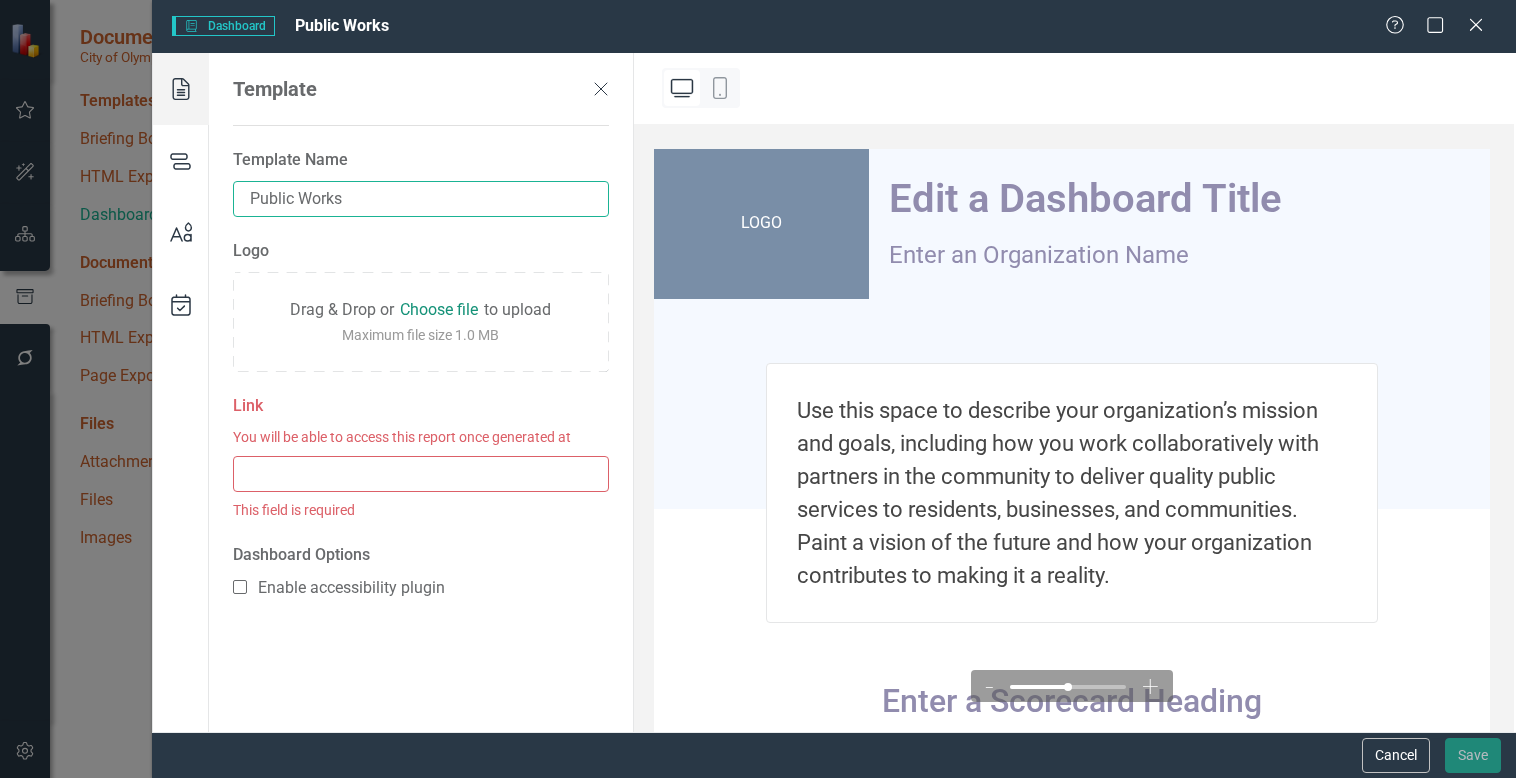 type on "Public Works" 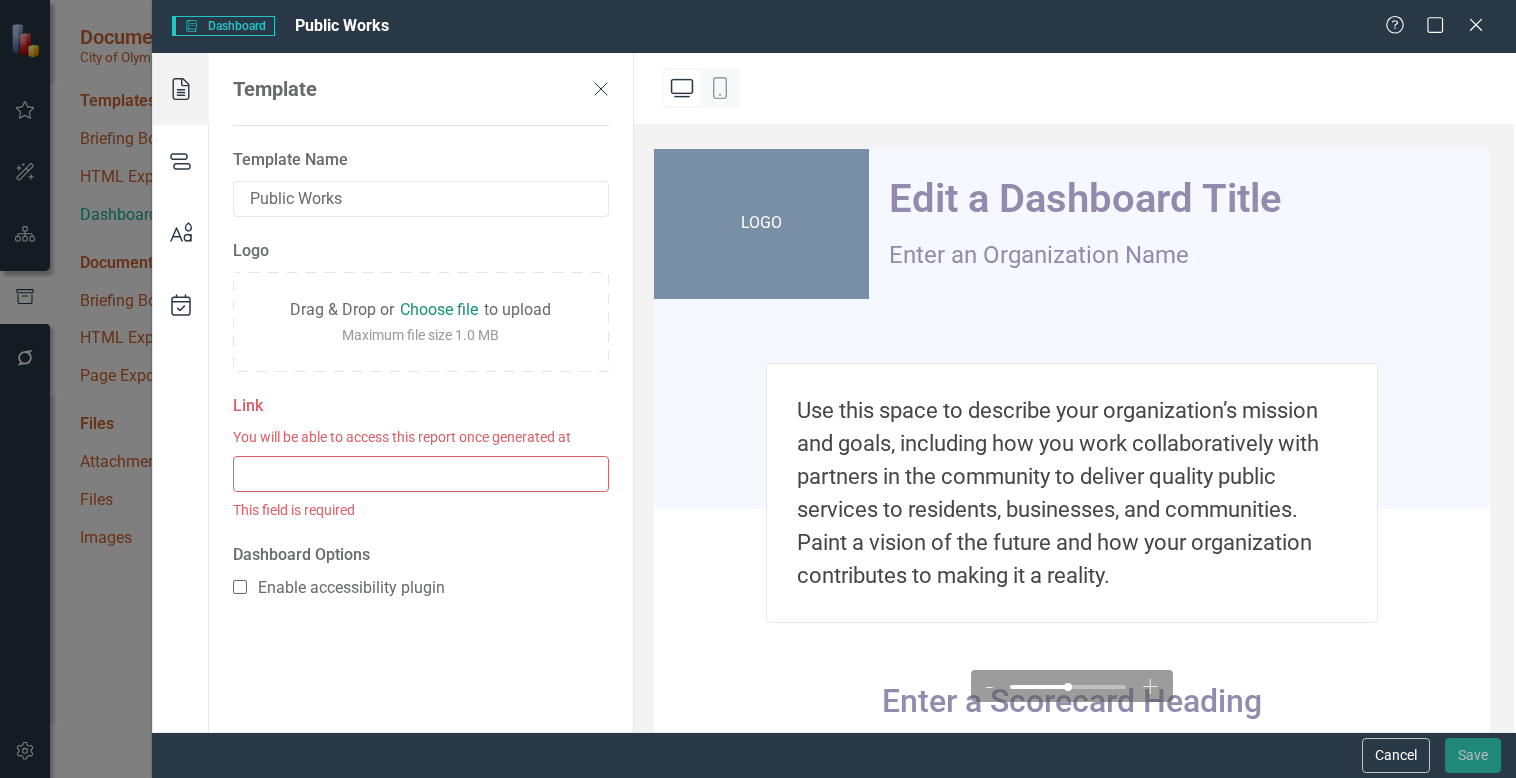 click at bounding box center (421, 474) 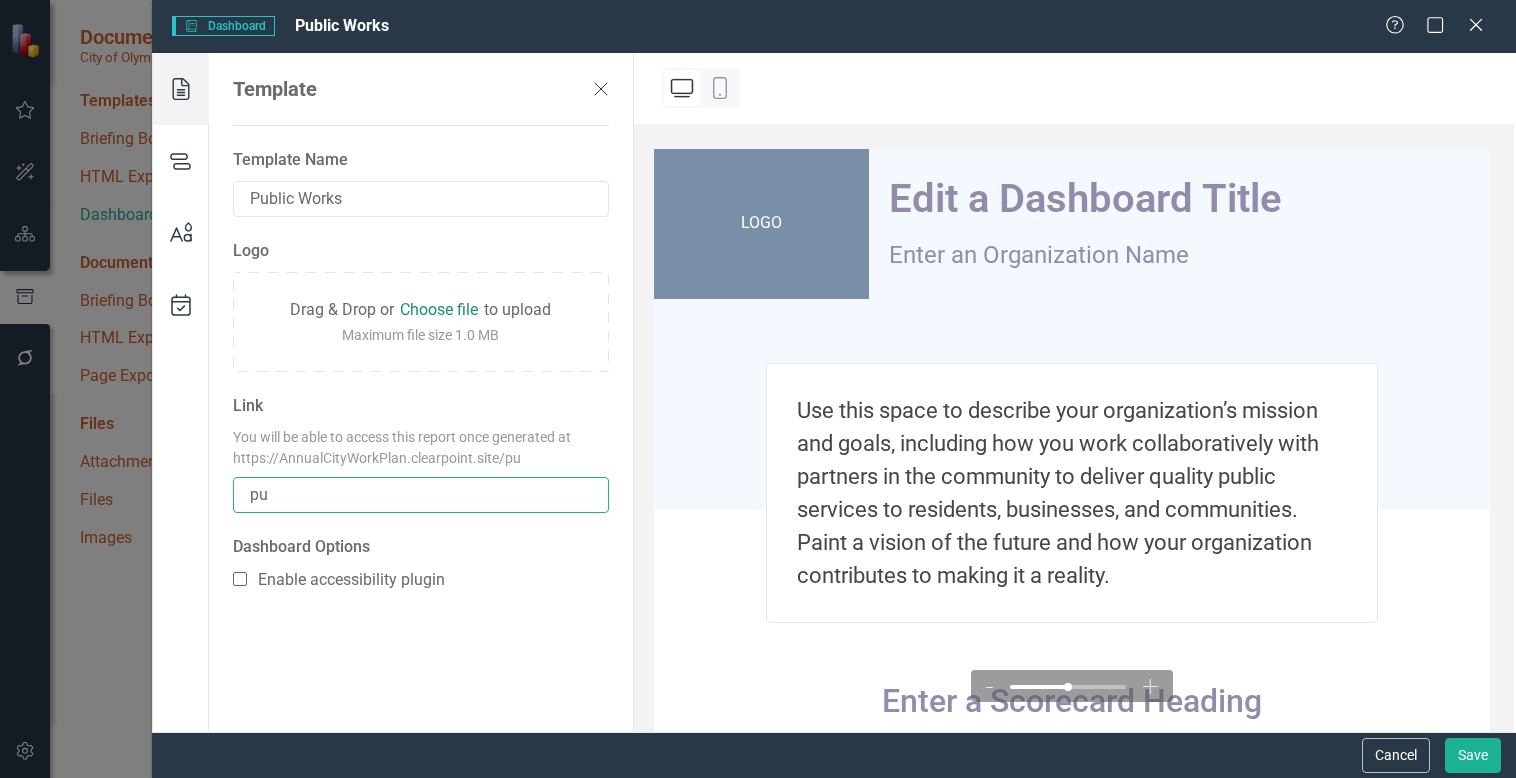 type on "p" 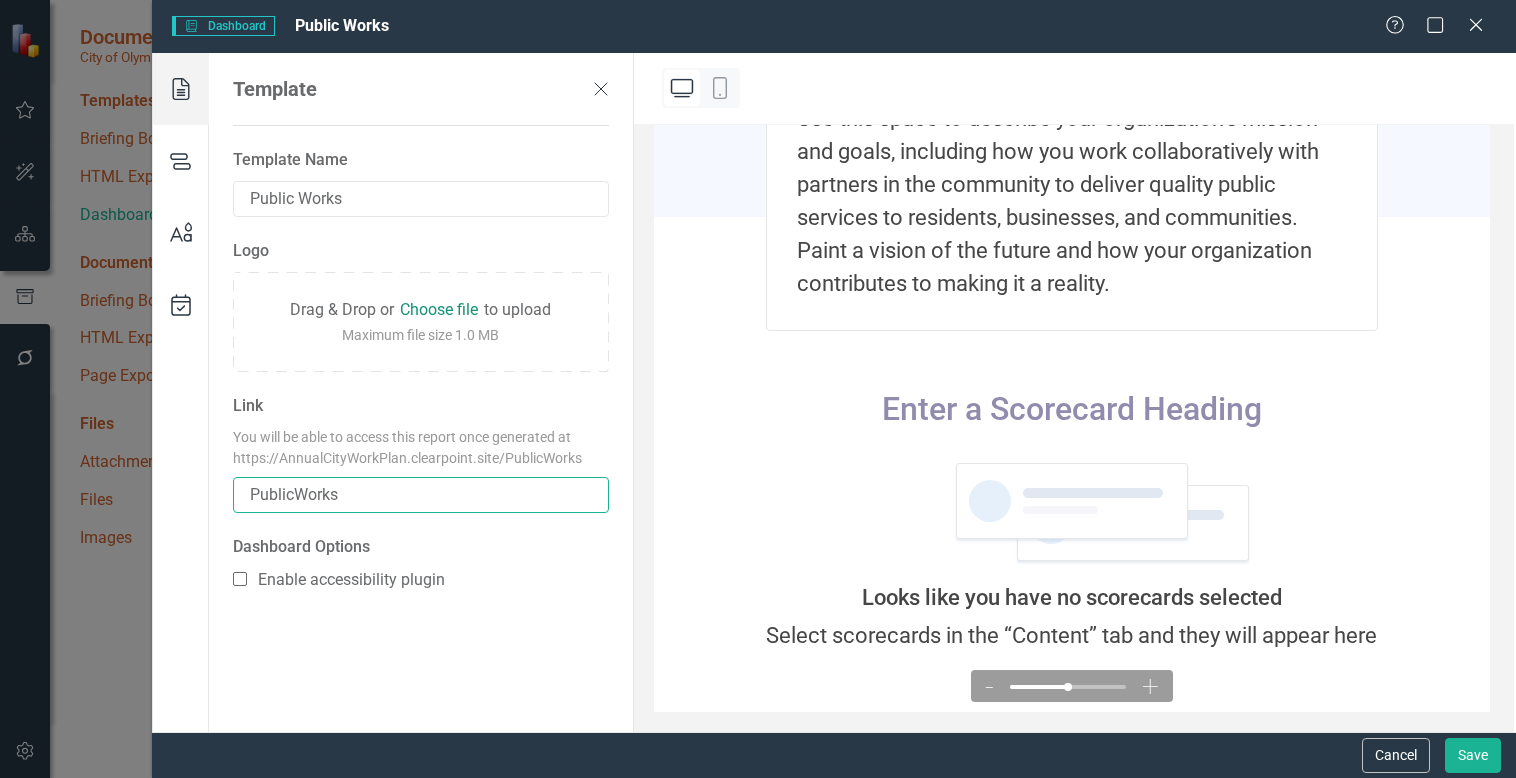 scroll, scrollTop: 295, scrollLeft: 0, axis: vertical 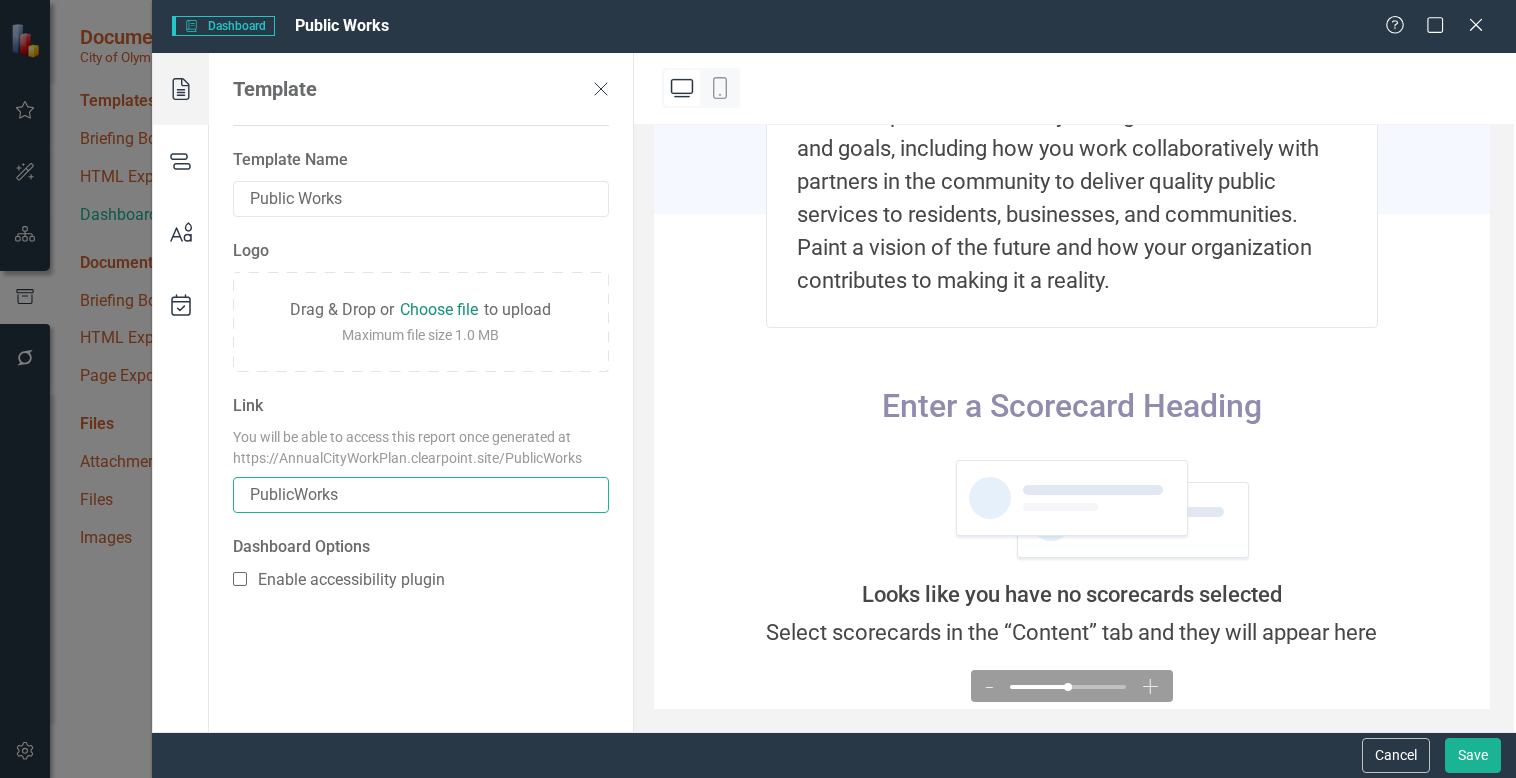 type on "PublicWorks" 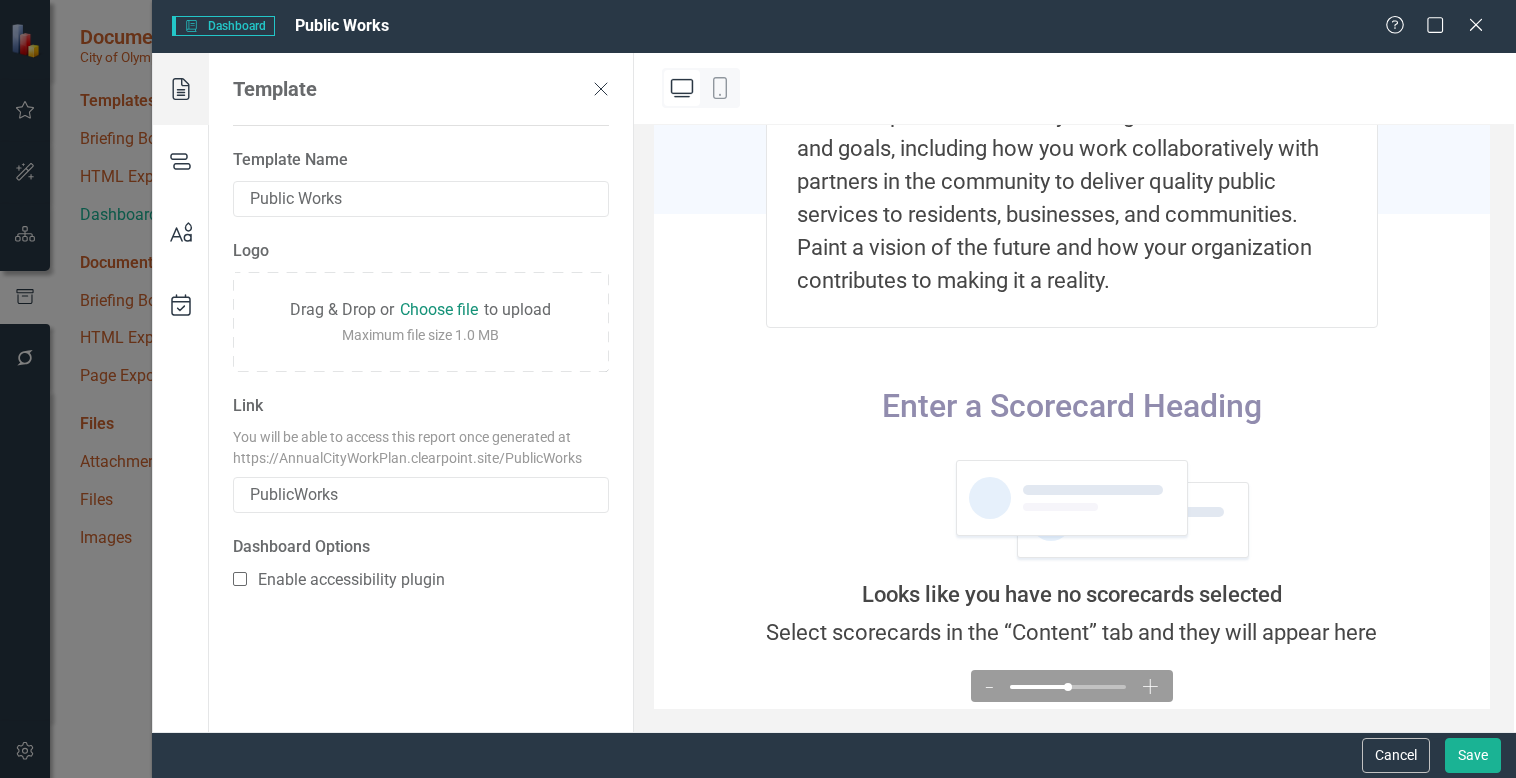 click 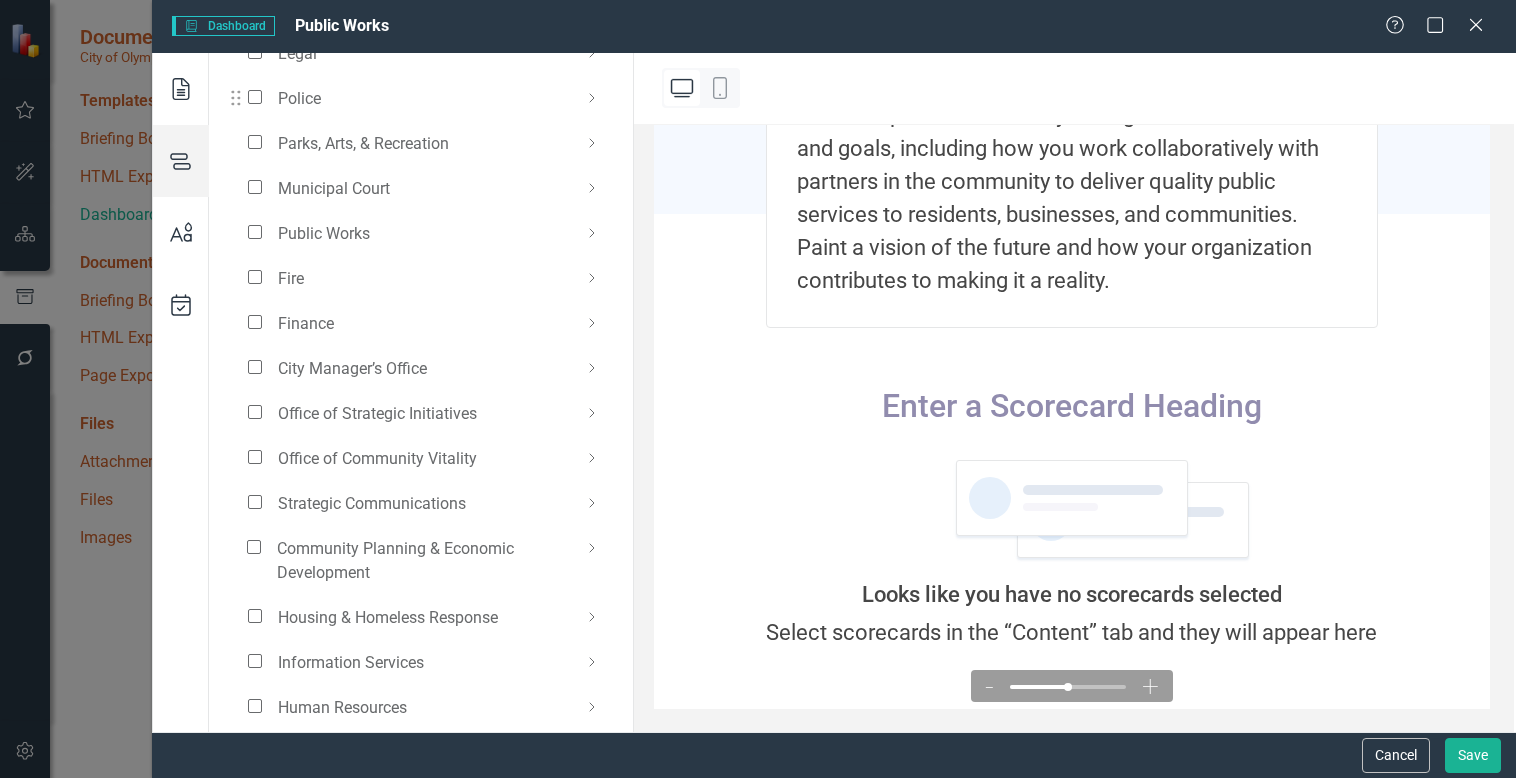 scroll, scrollTop: 342, scrollLeft: 0, axis: vertical 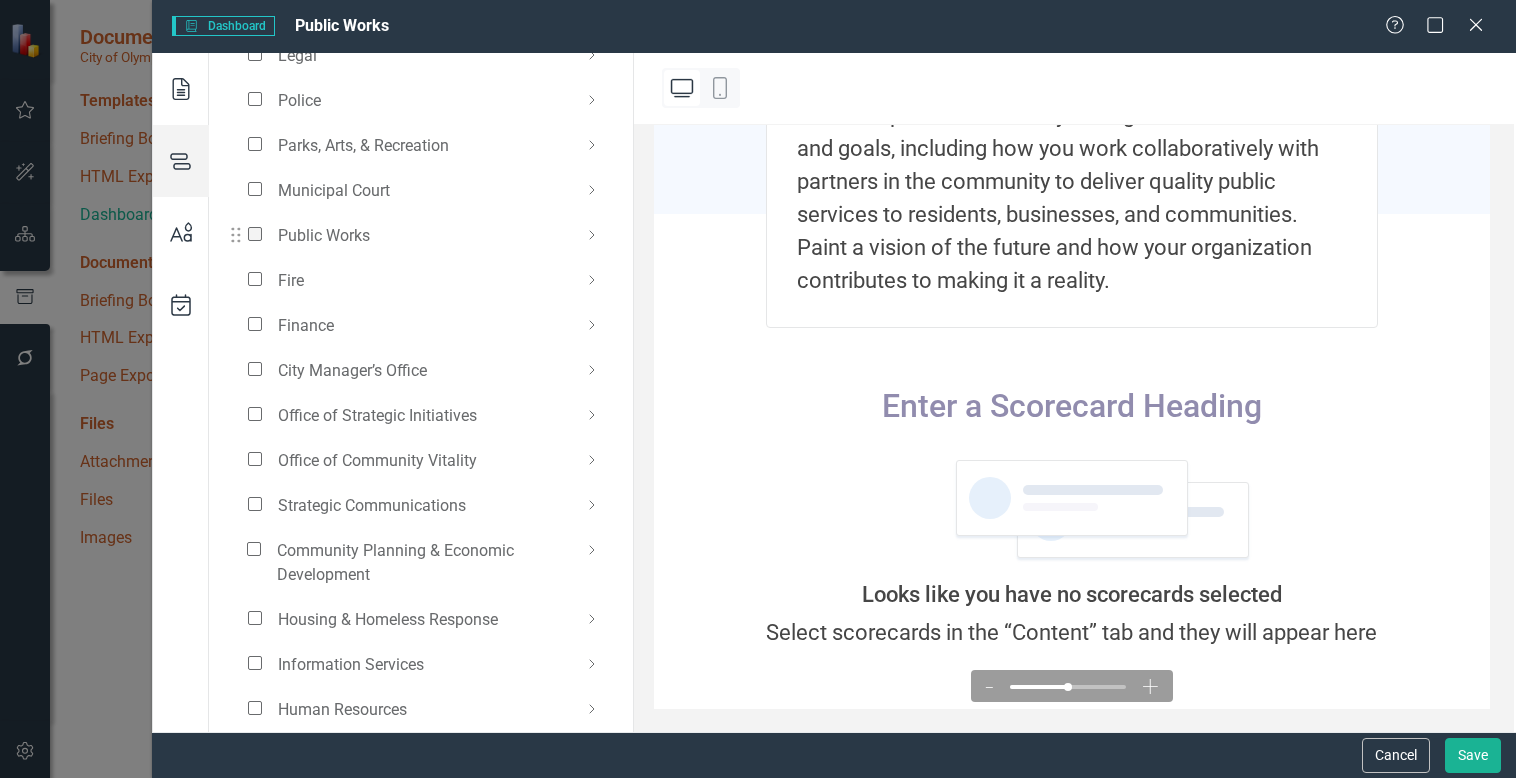 click at bounding box center [255, 234] 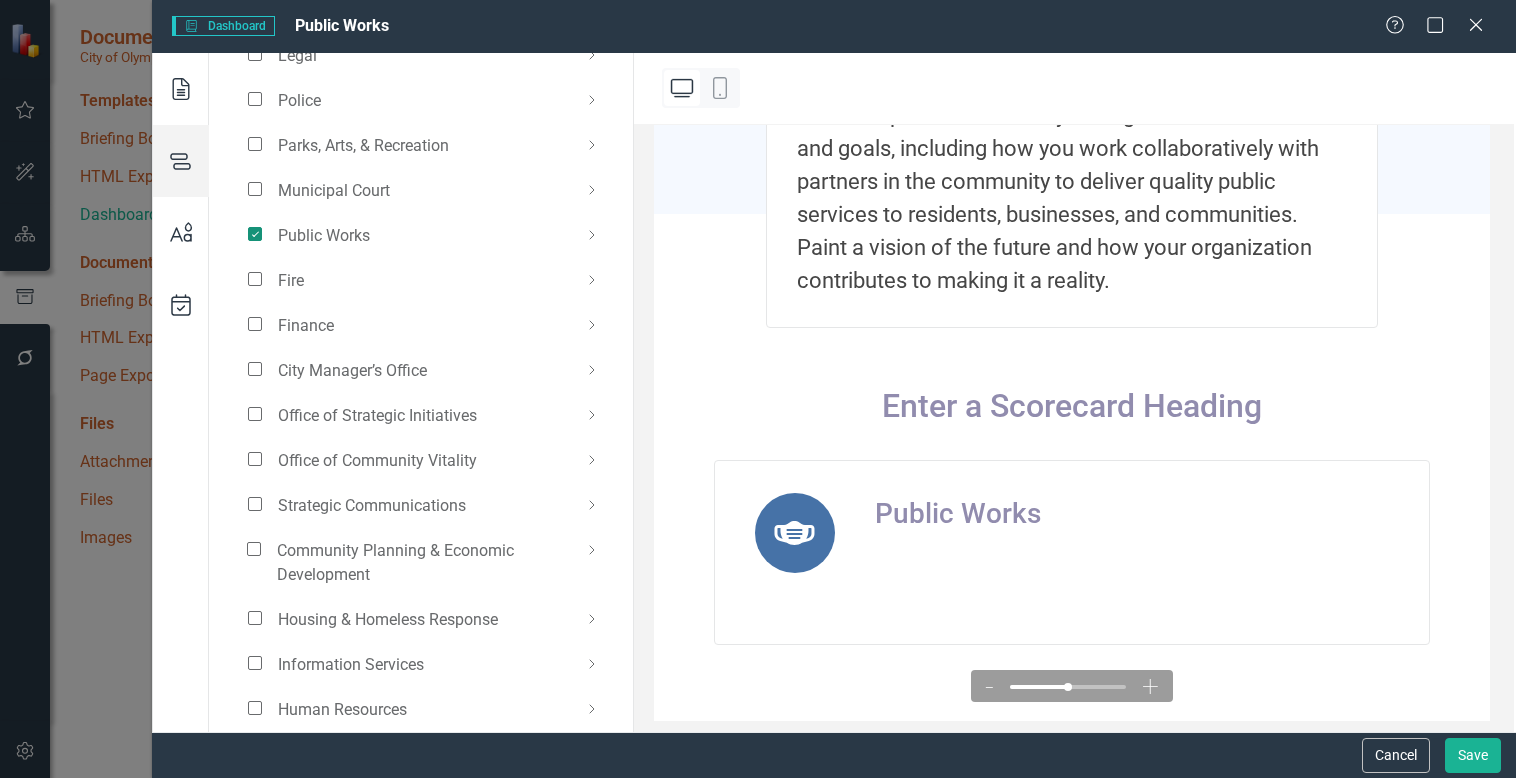 scroll, scrollTop: 307, scrollLeft: 0, axis: vertical 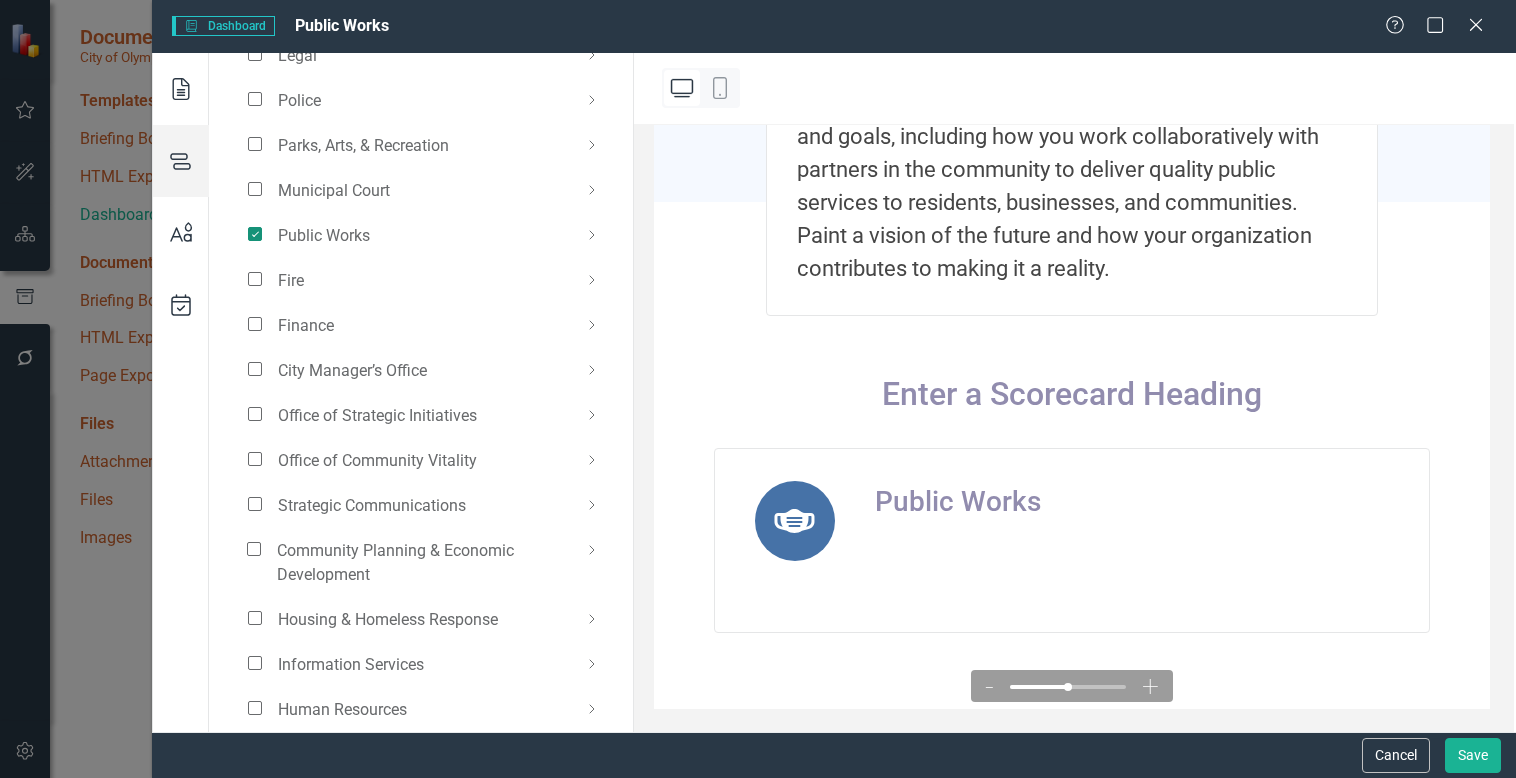 click 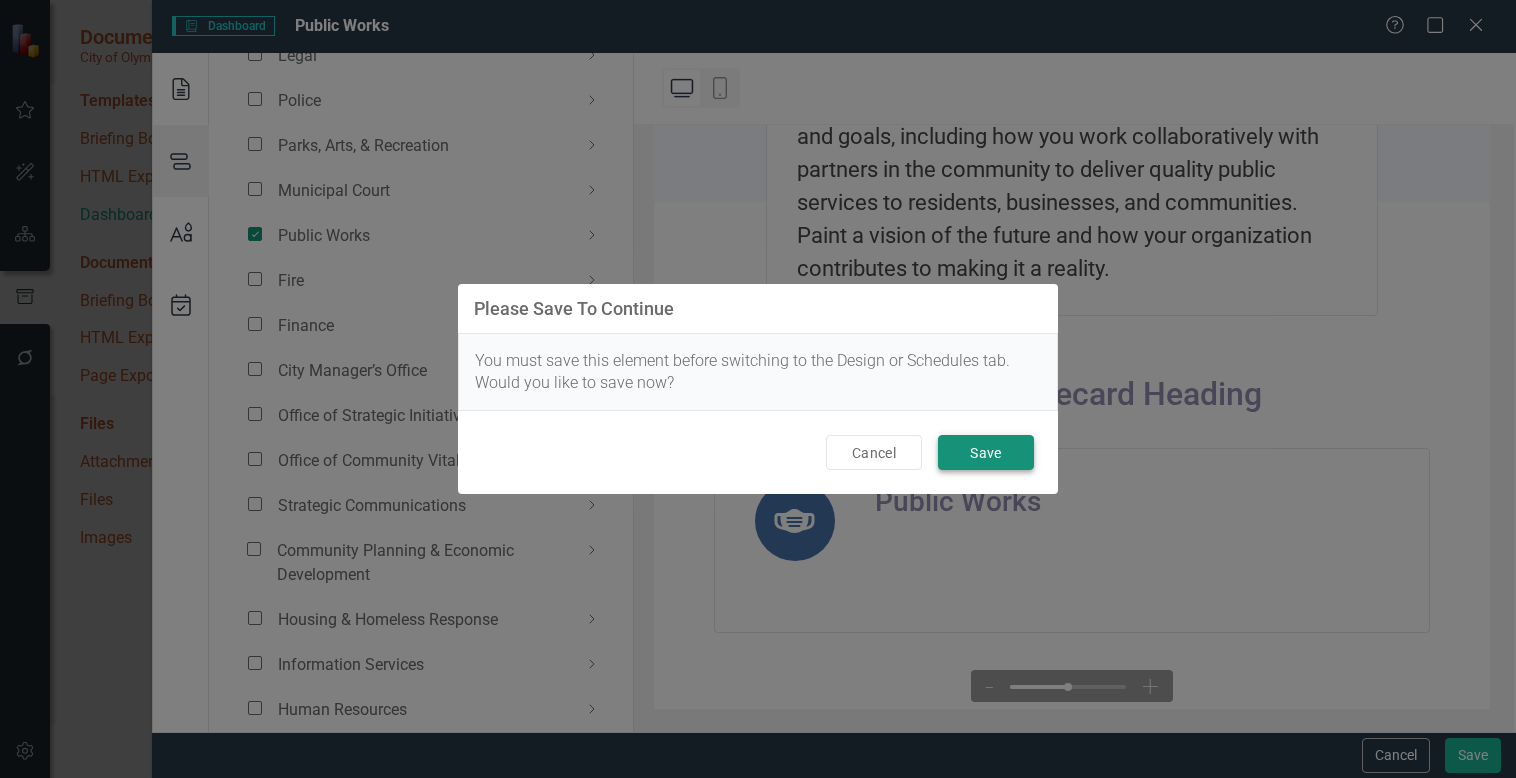 click on "Save" at bounding box center [986, 452] 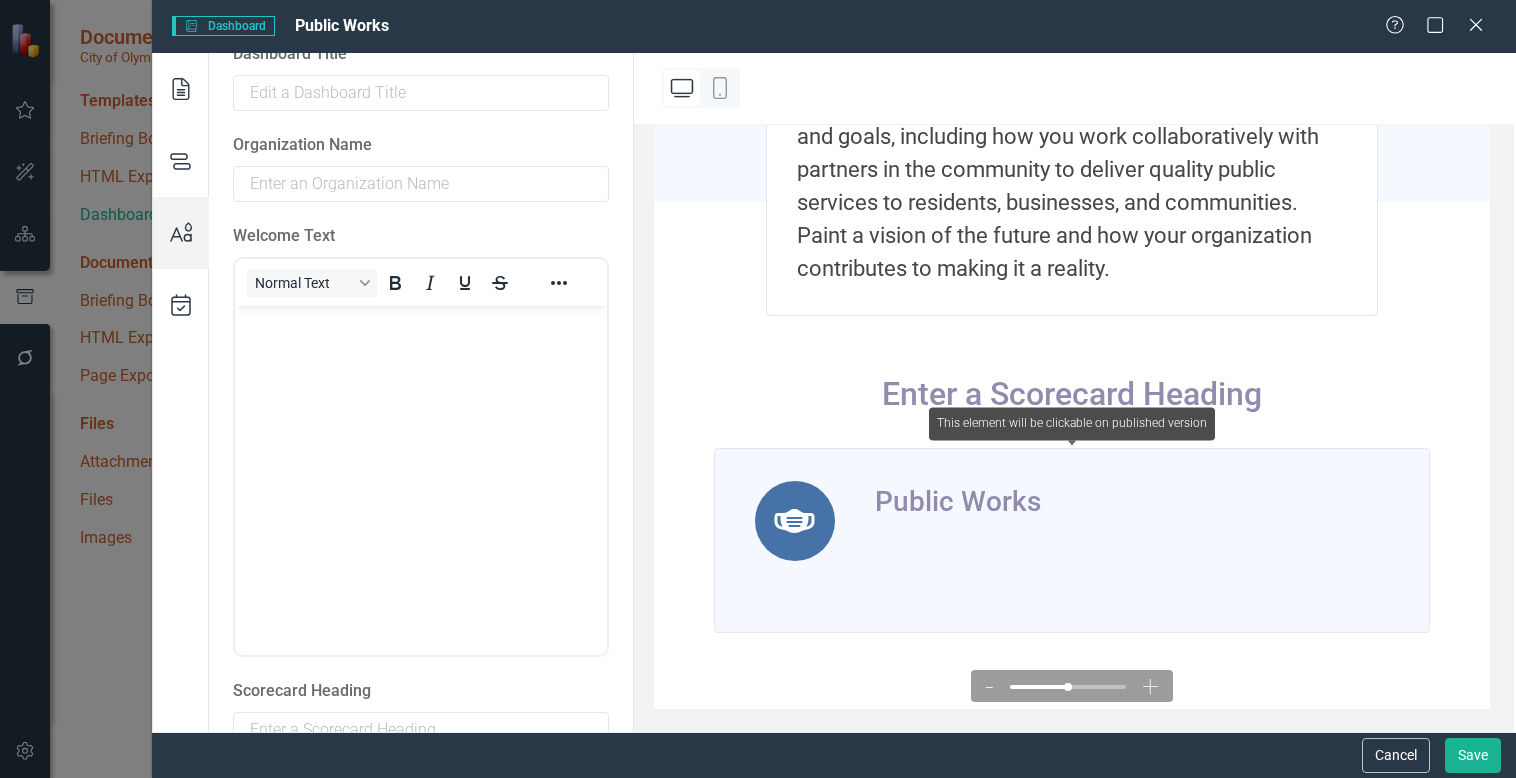 scroll, scrollTop: 545, scrollLeft: 0, axis: vertical 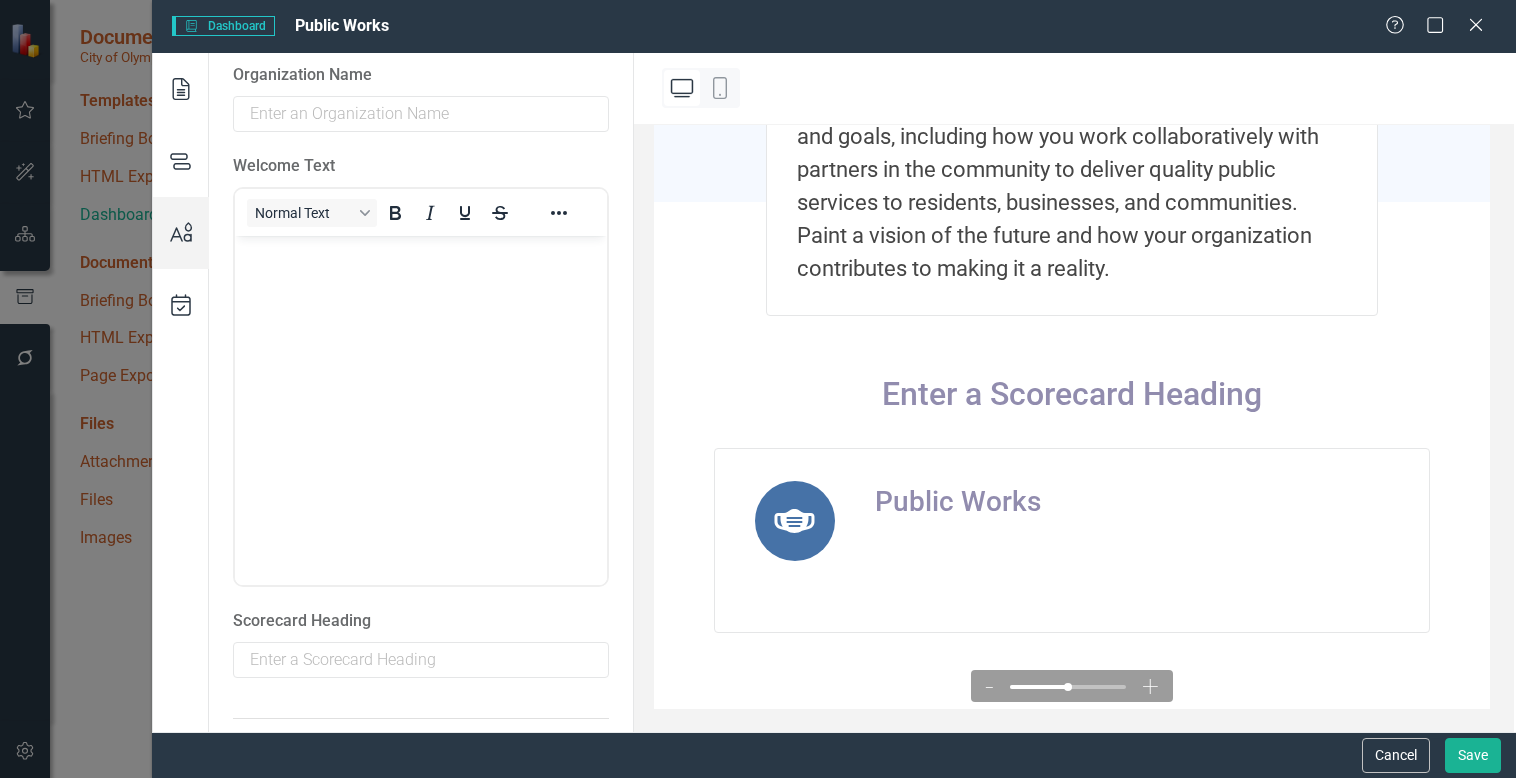 click 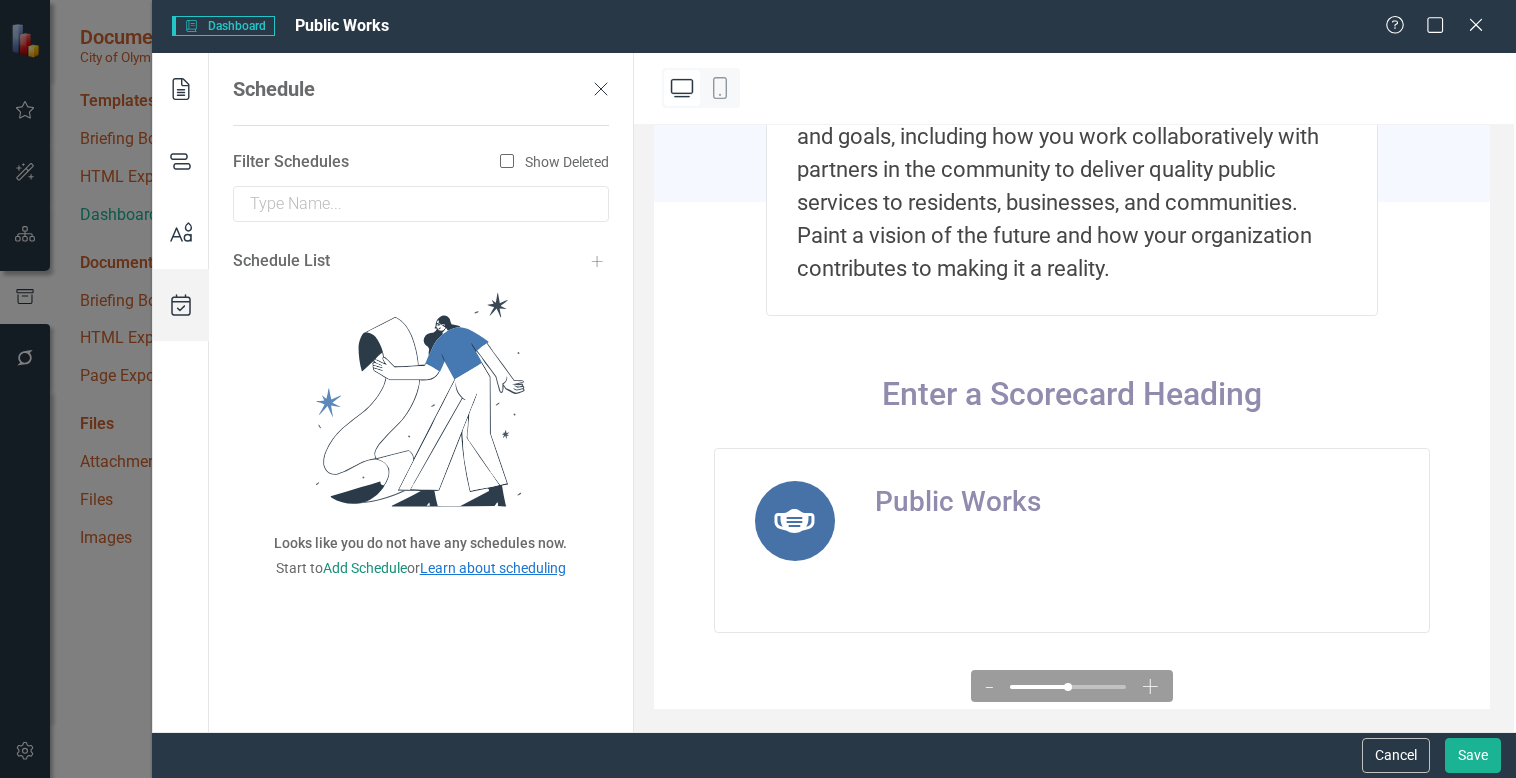 scroll, scrollTop: 0, scrollLeft: 0, axis: both 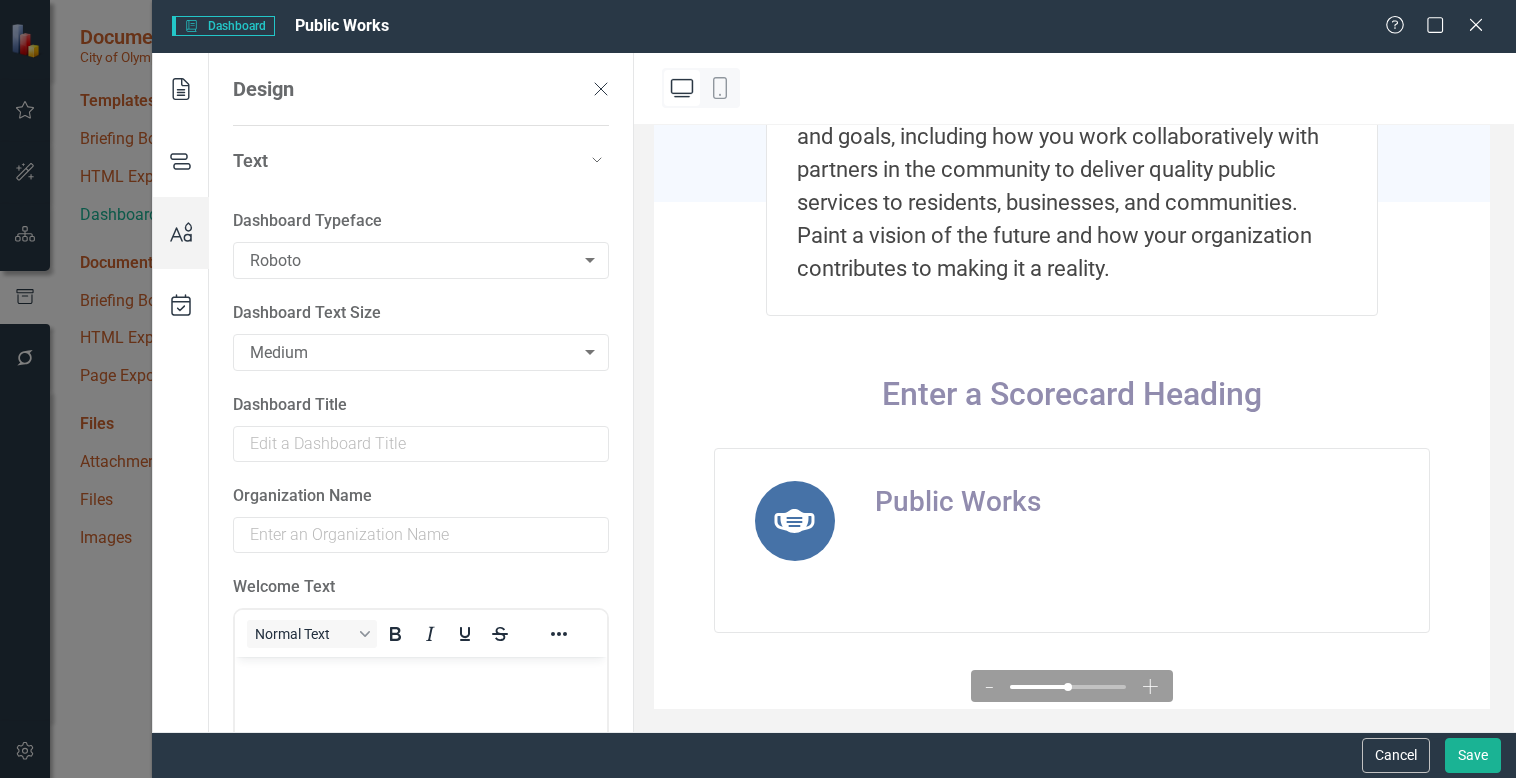 click 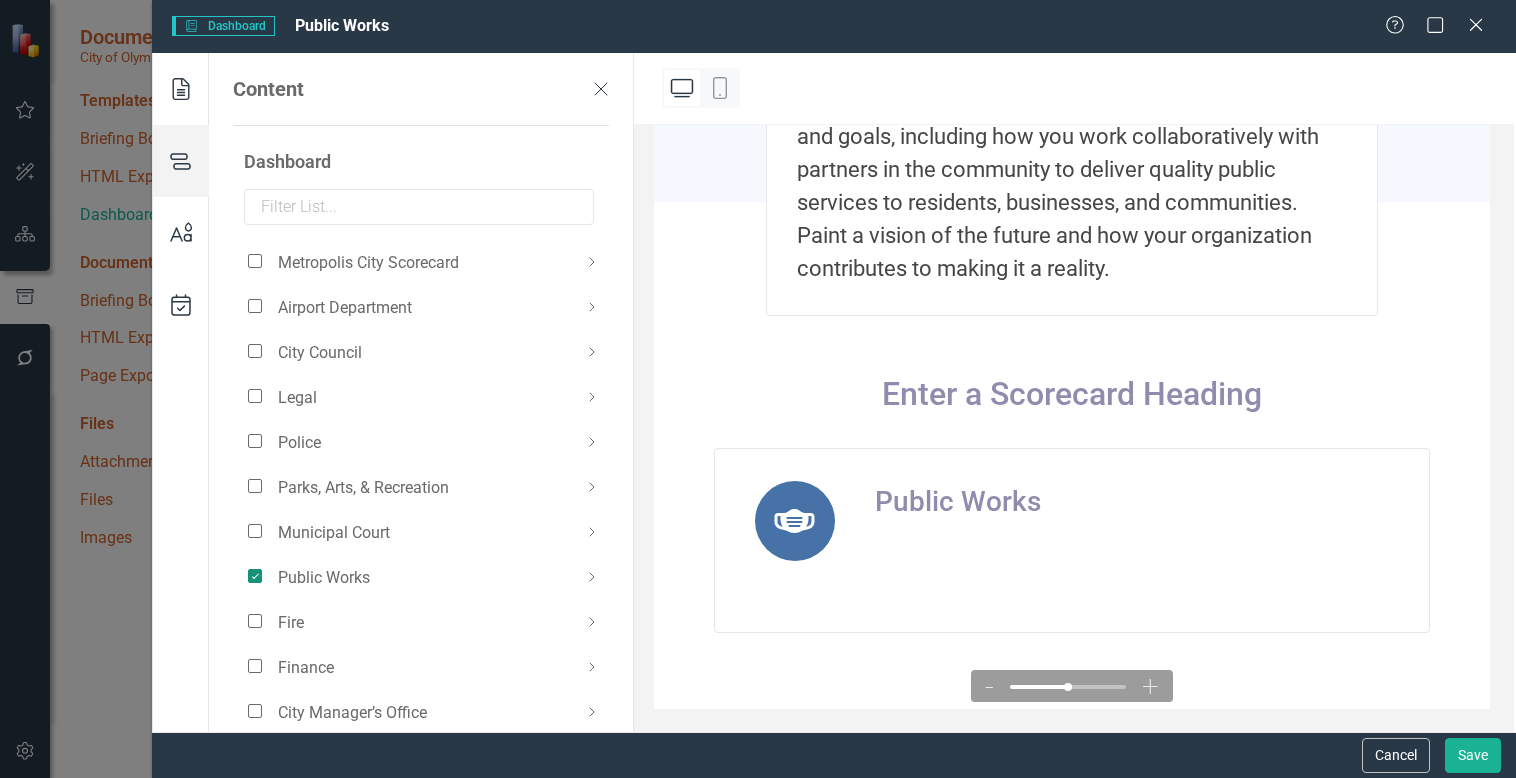 click 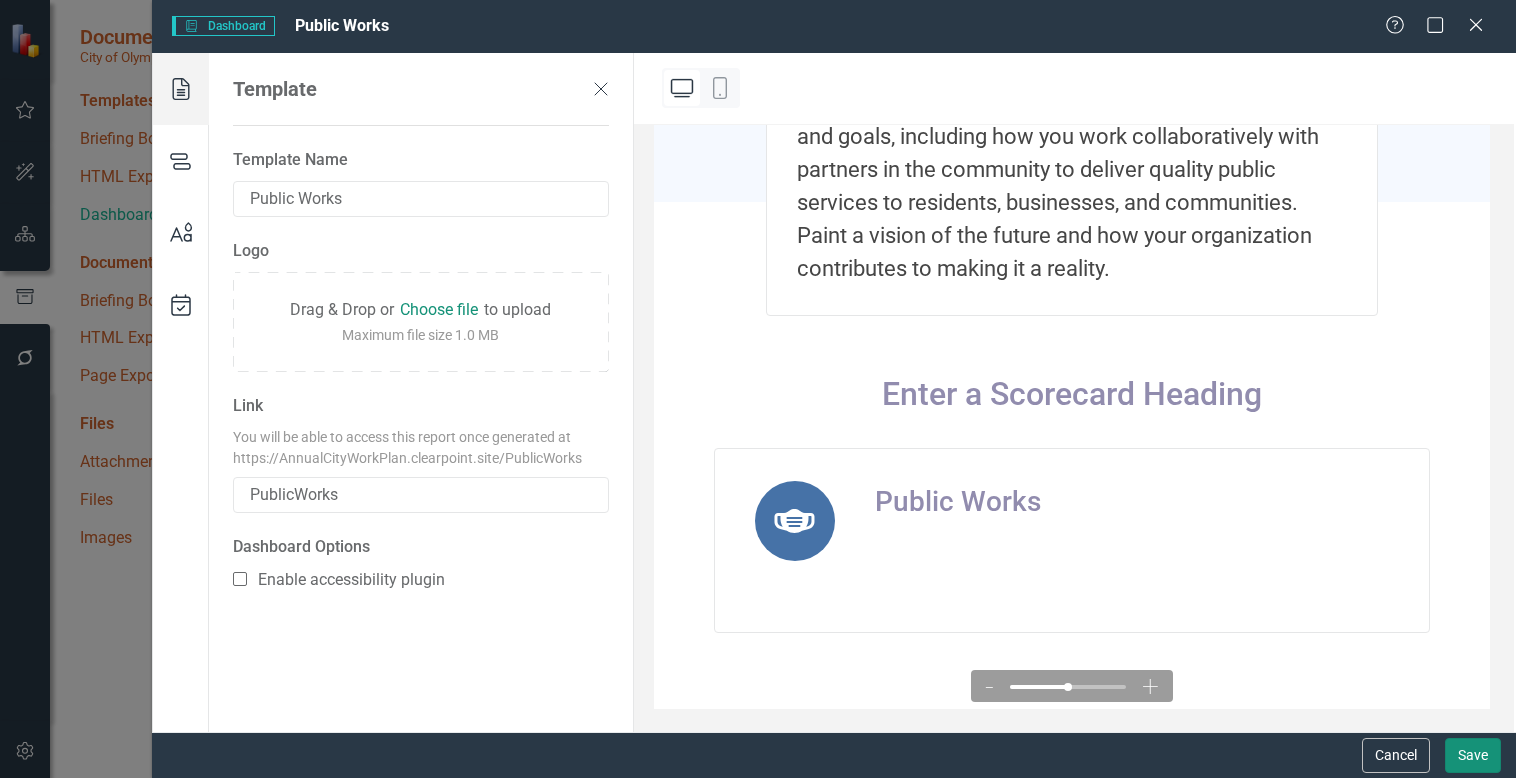 click on "Save" at bounding box center (1473, 755) 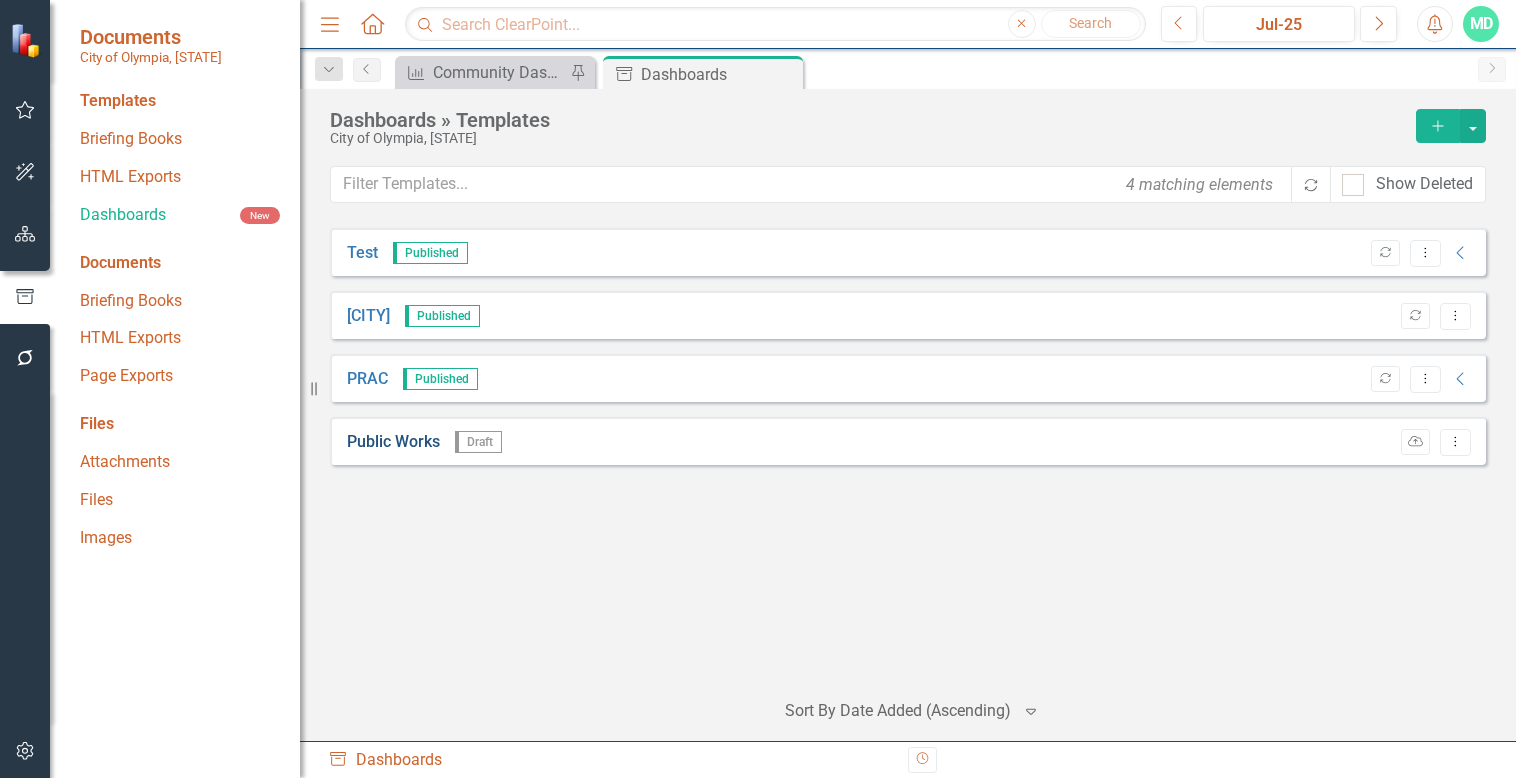 click on "Public Works" at bounding box center [393, 442] 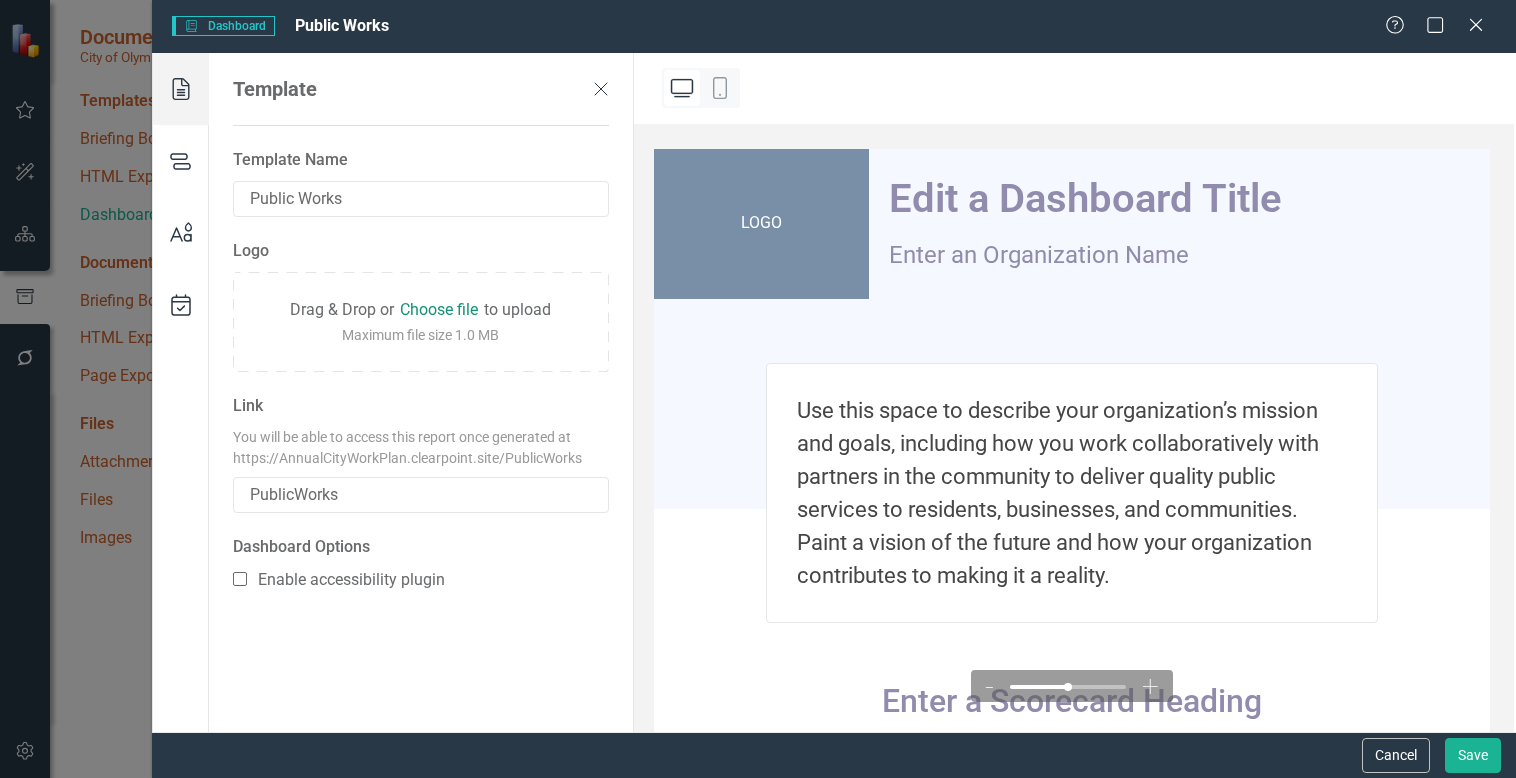 scroll, scrollTop: 0, scrollLeft: 0, axis: both 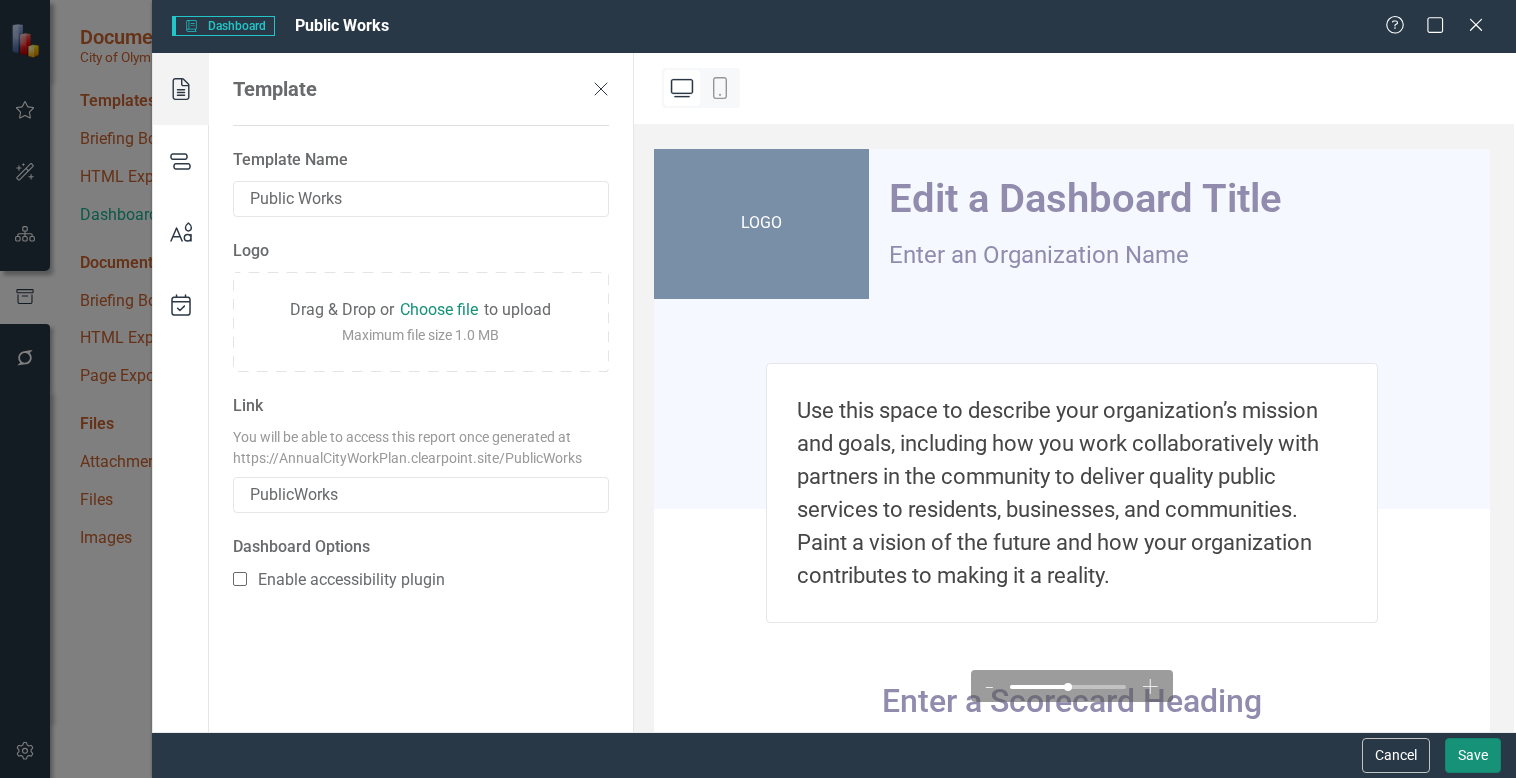 click on "Save" at bounding box center (1473, 755) 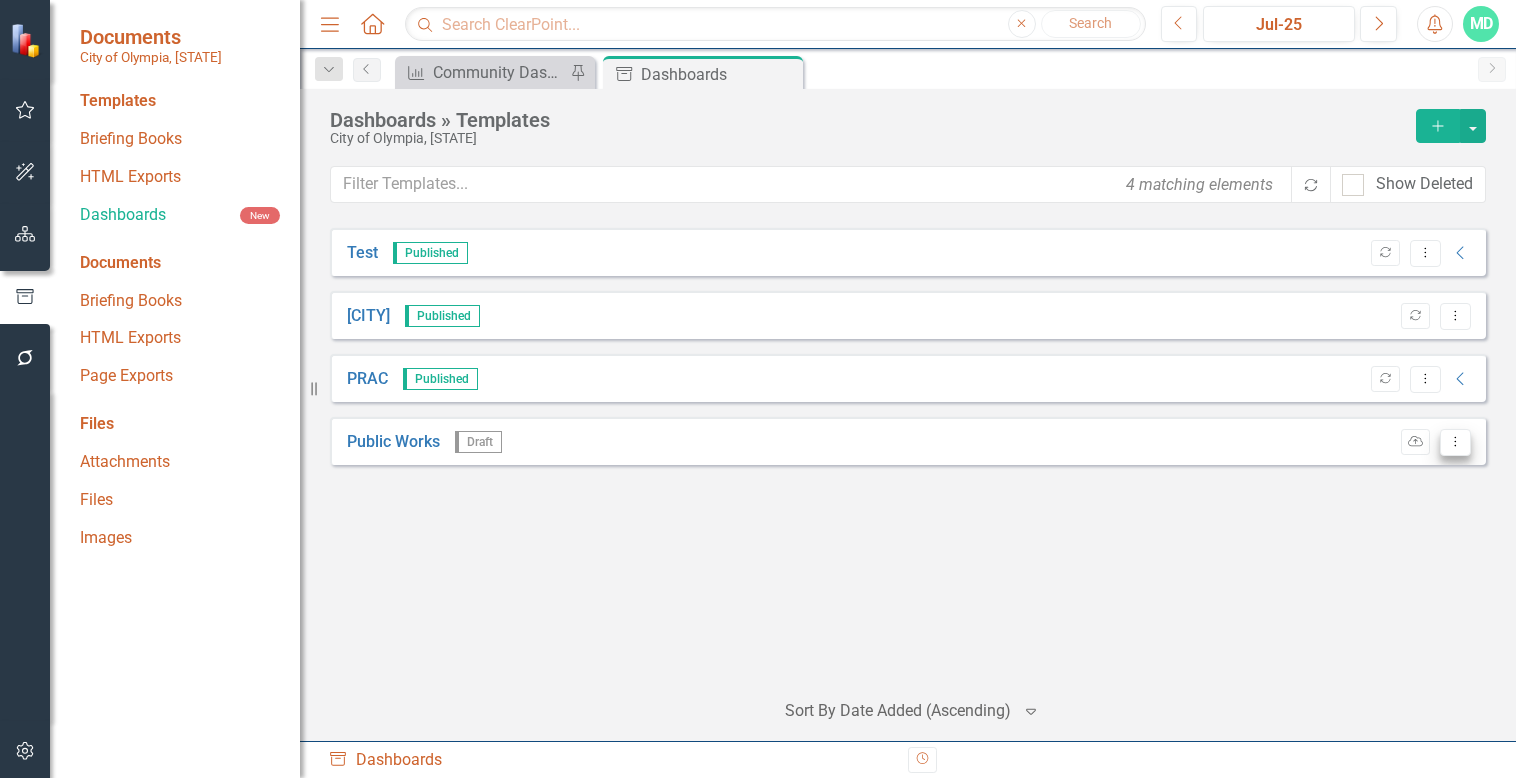 click on "Dropdown Menu" 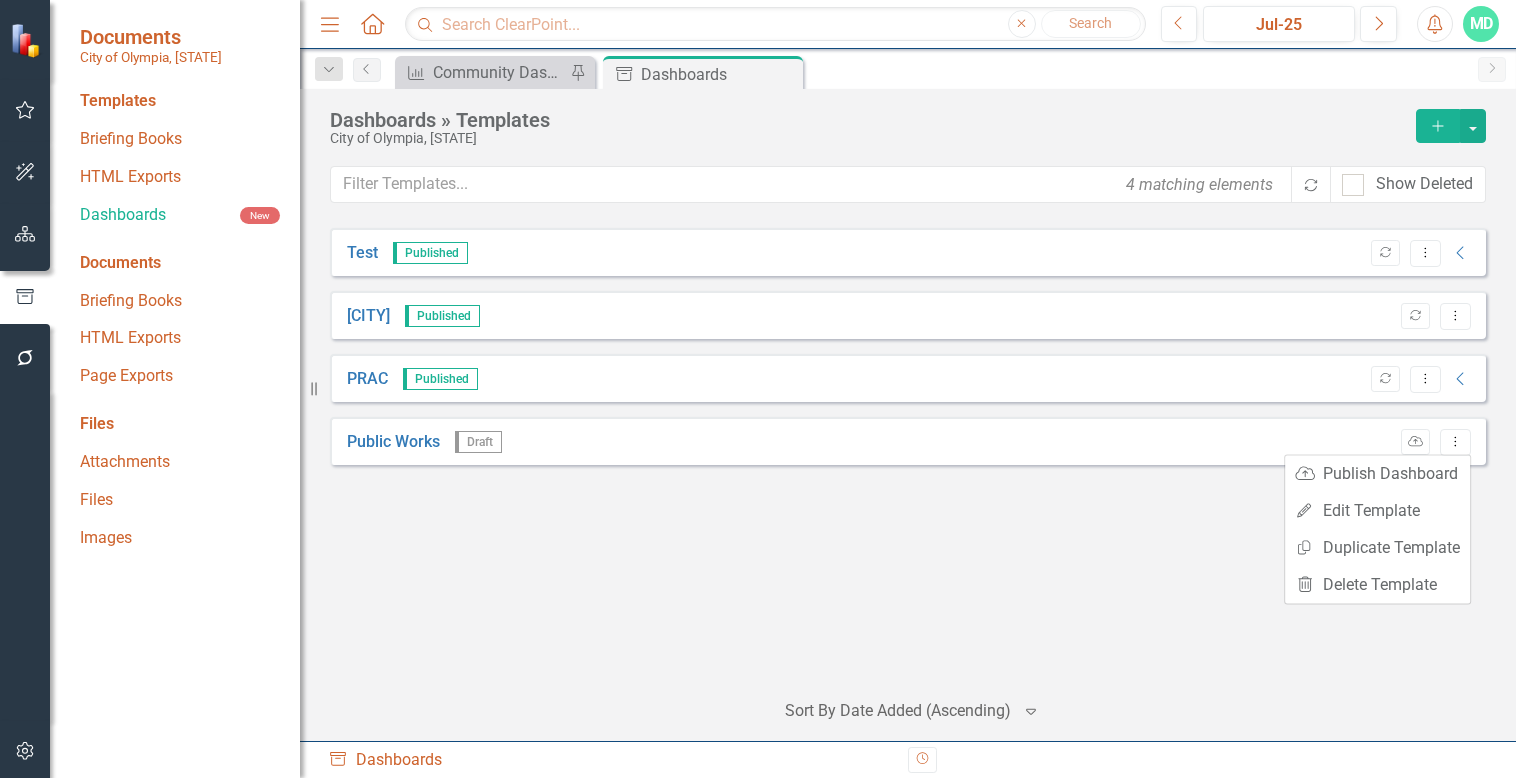 type 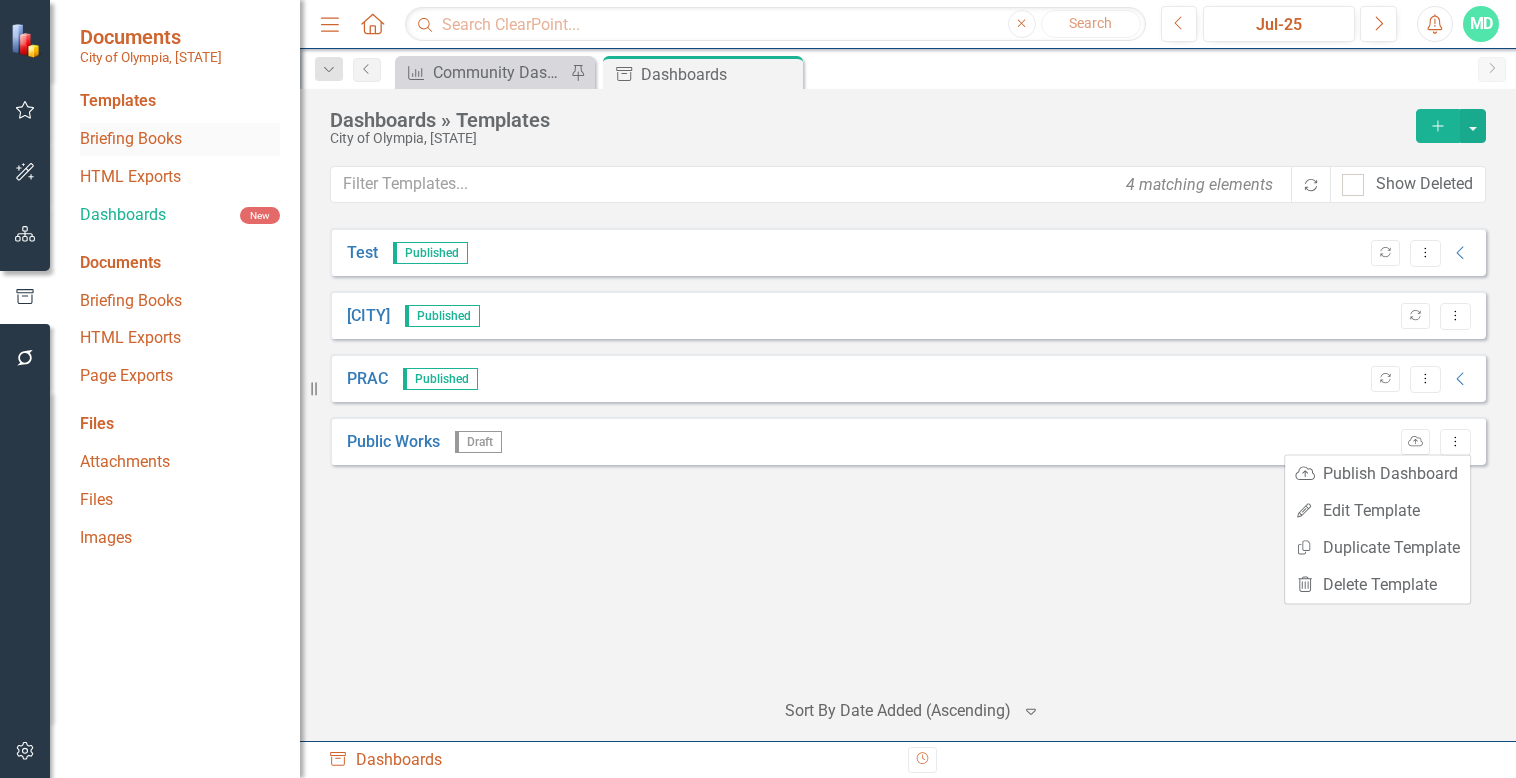 click on "Briefing Books" at bounding box center [180, 139] 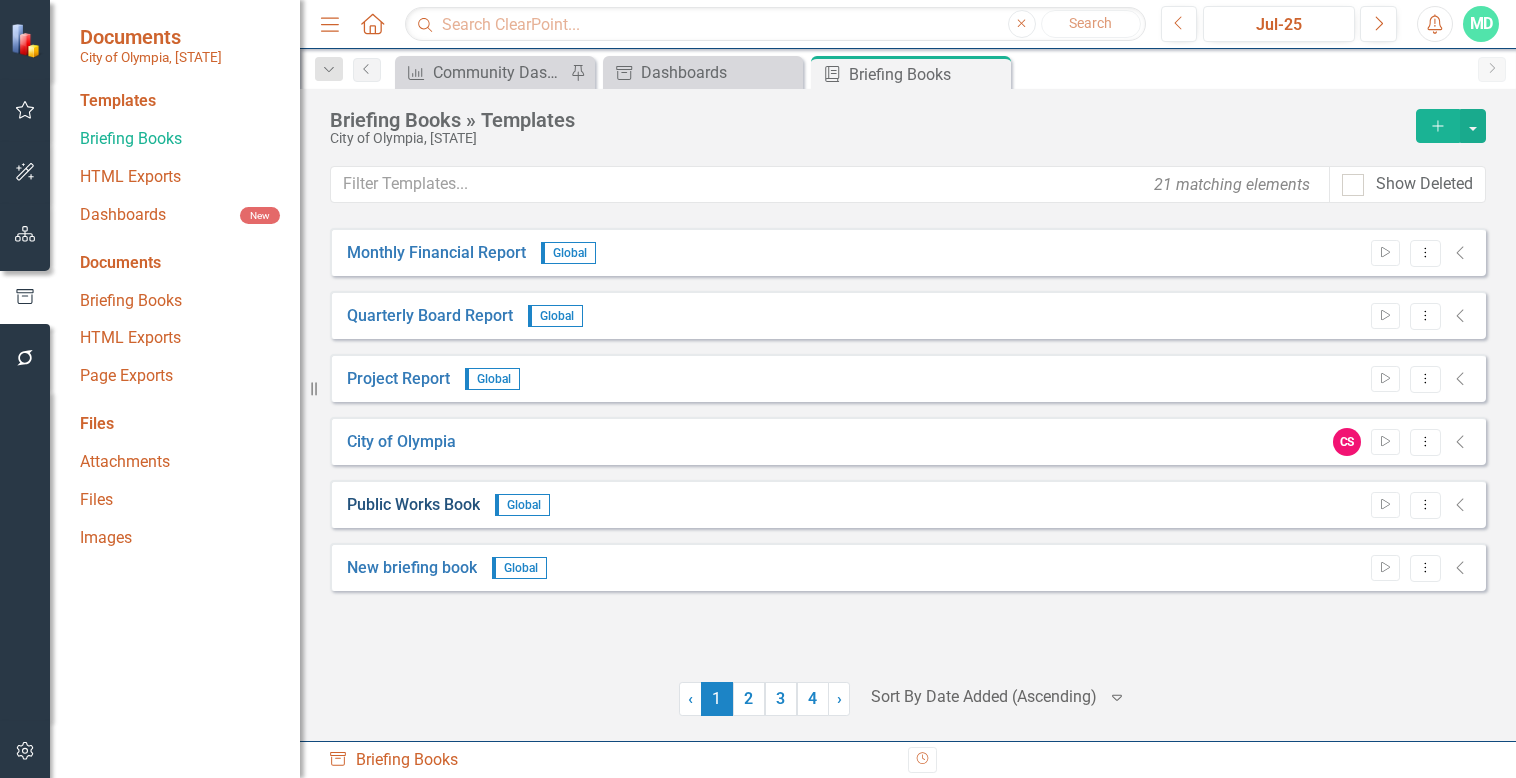 click on "Public Works Book" at bounding box center [413, 505] 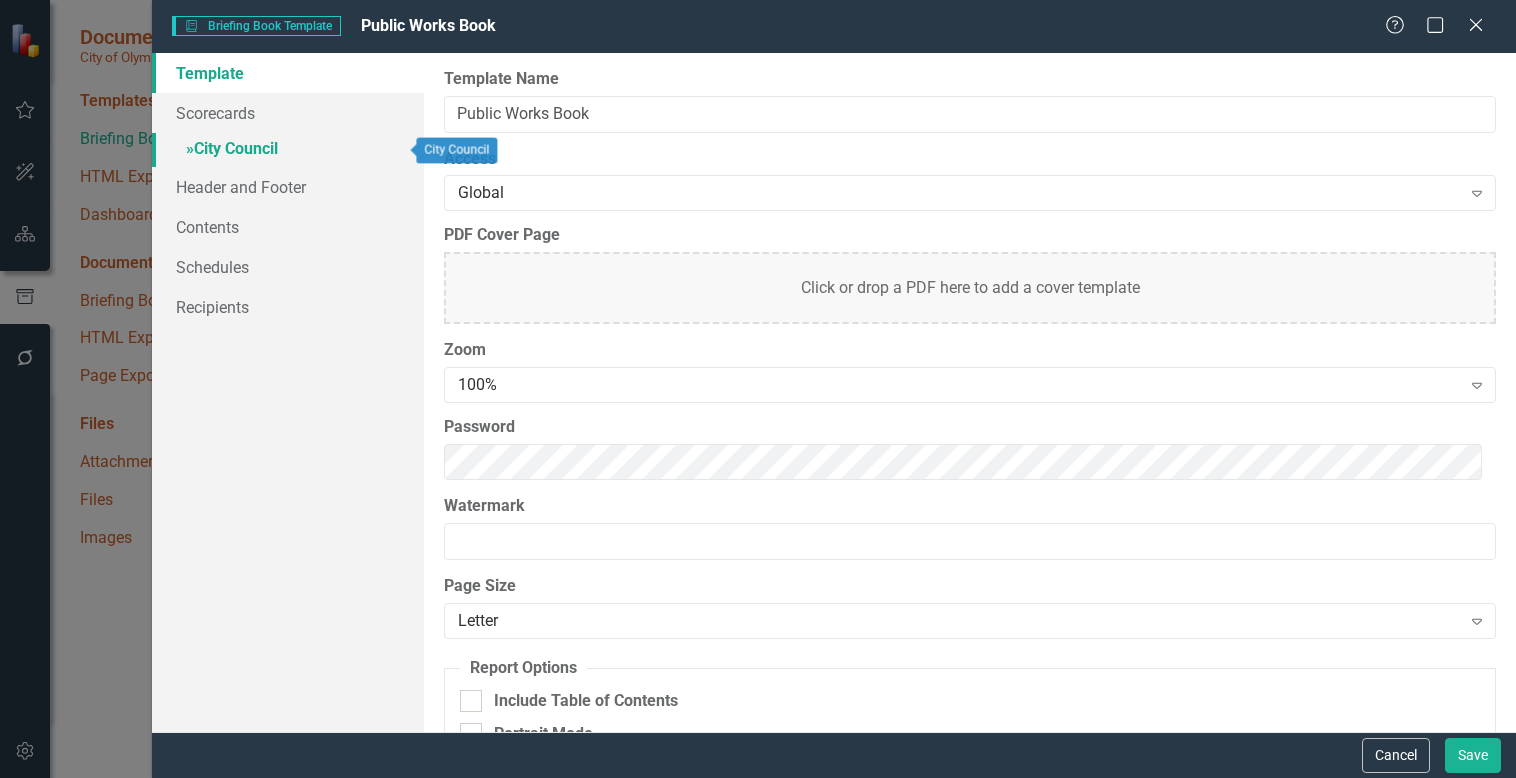click on "» City Council" at bounding box center (288, 150) 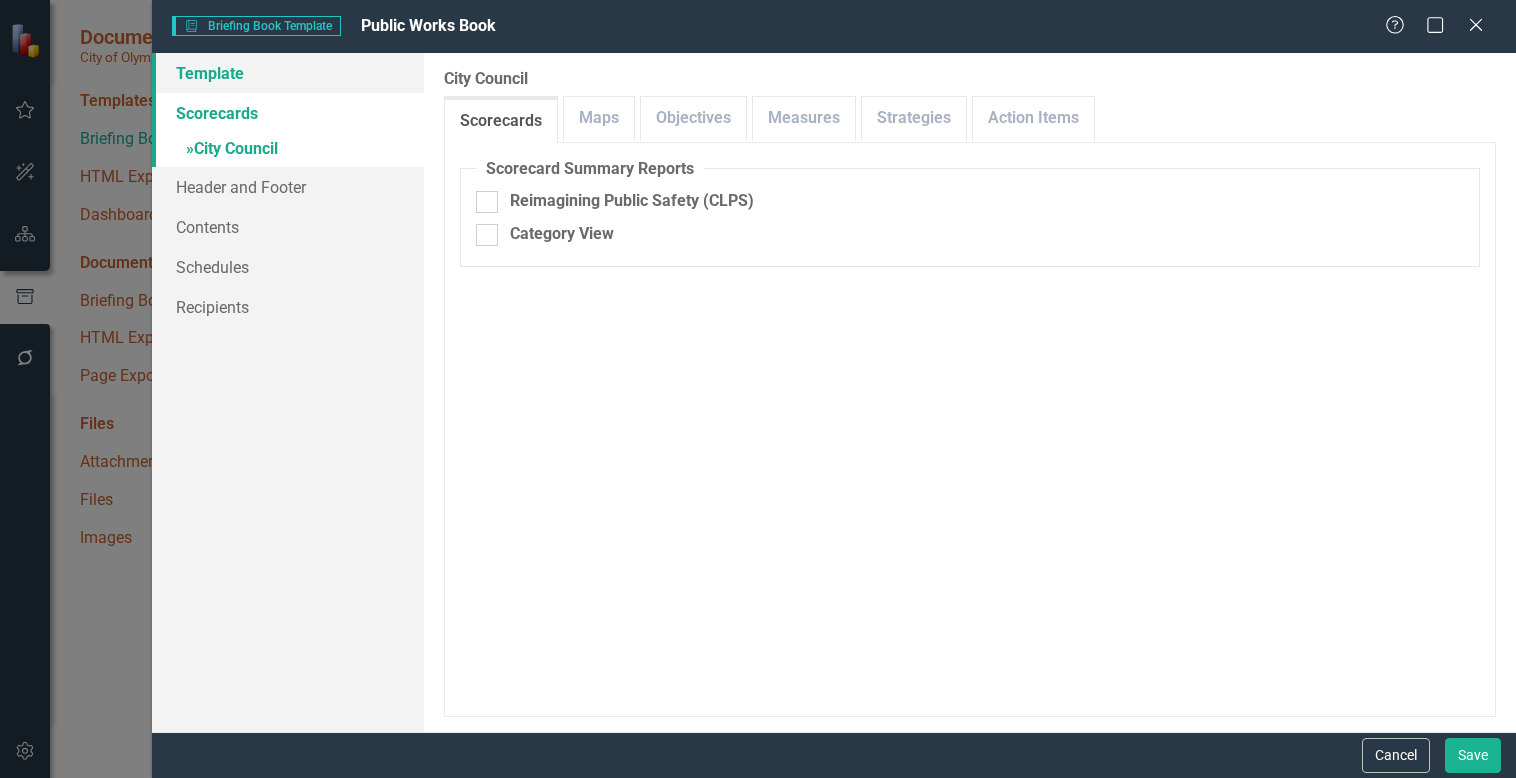 click on "Template" at bounding box center (288, 73) 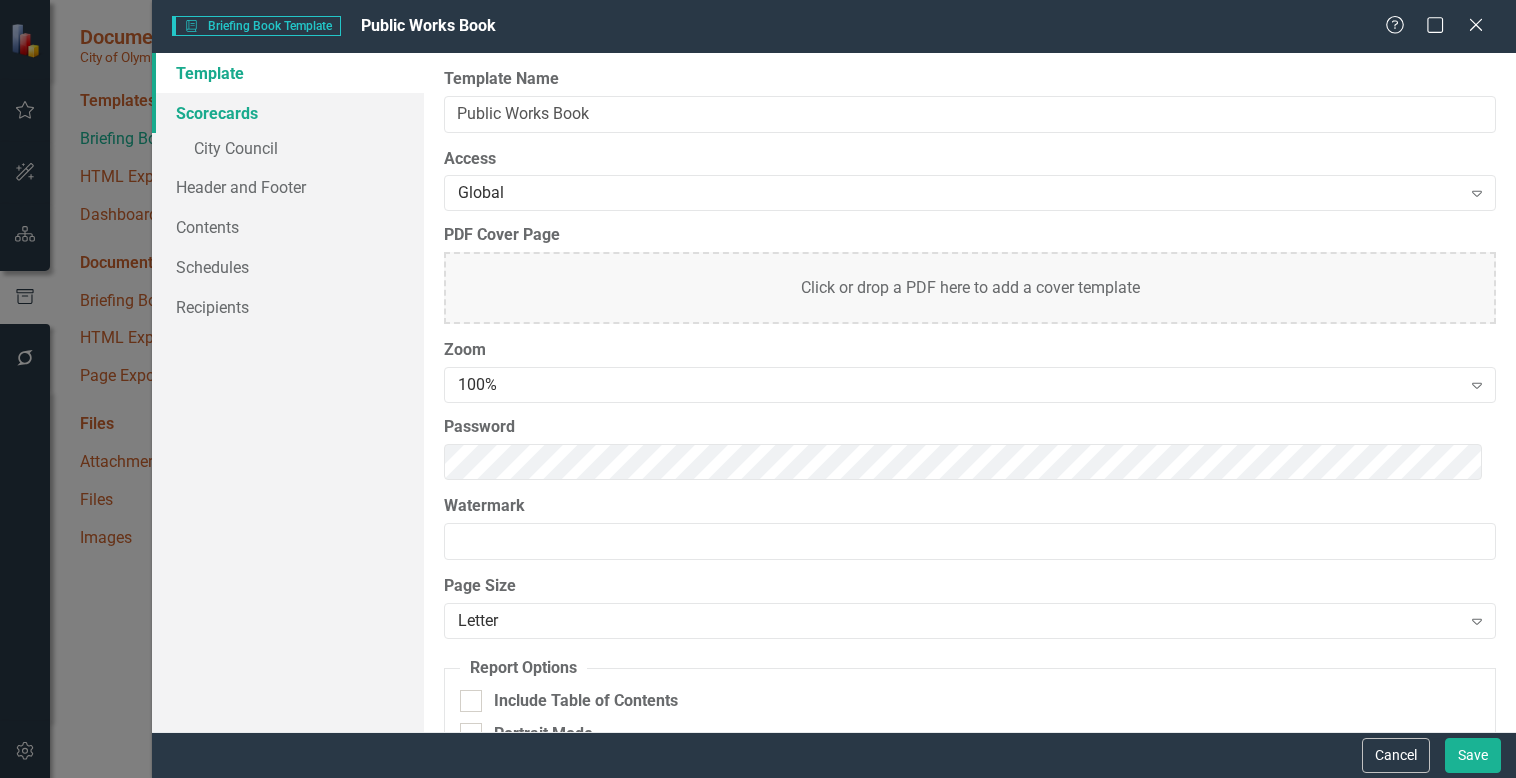 click on "Scorecards" at bounding box center [288, 113] 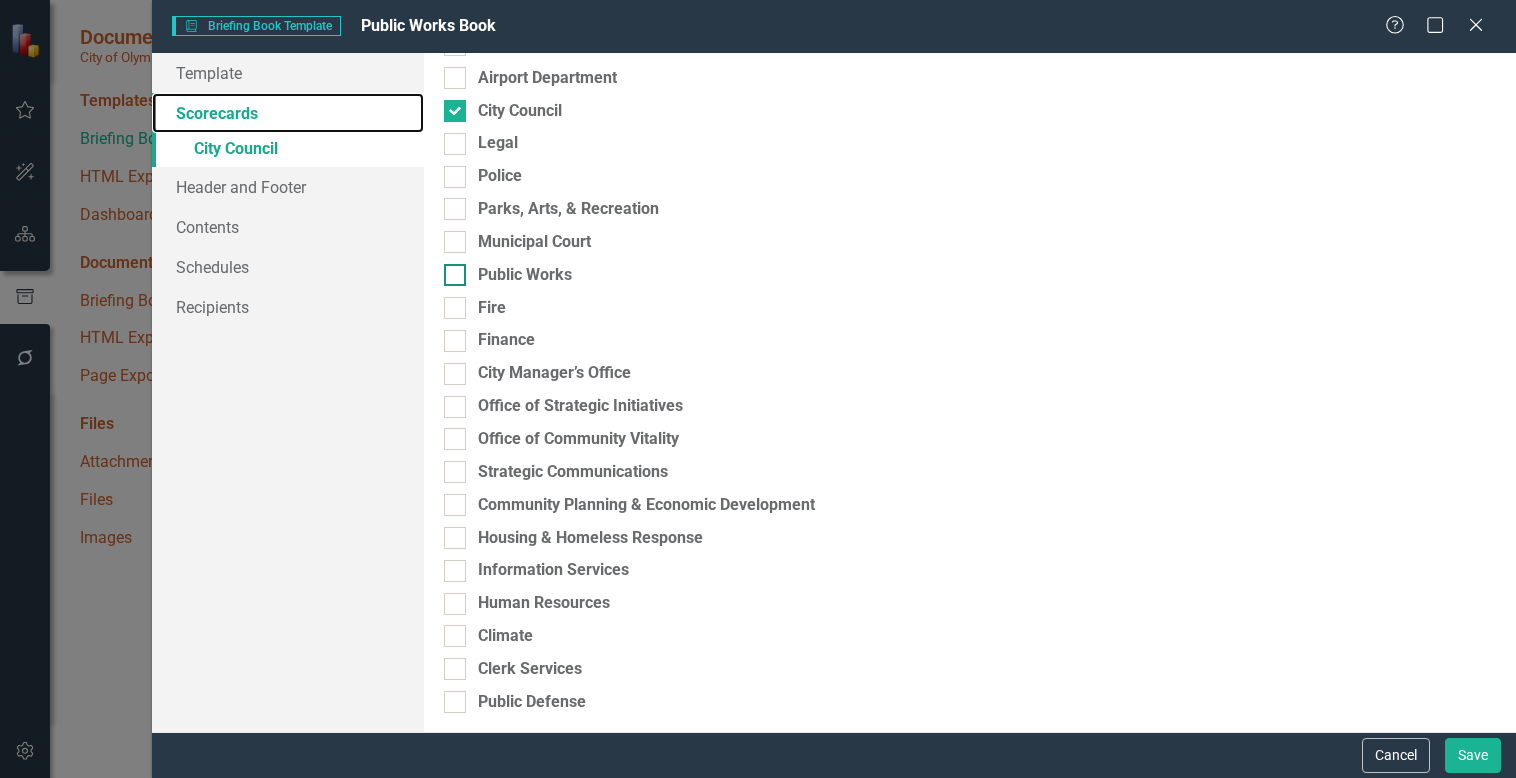 scroll, scrollTop: 0, scrollLeft: 0, axis: both 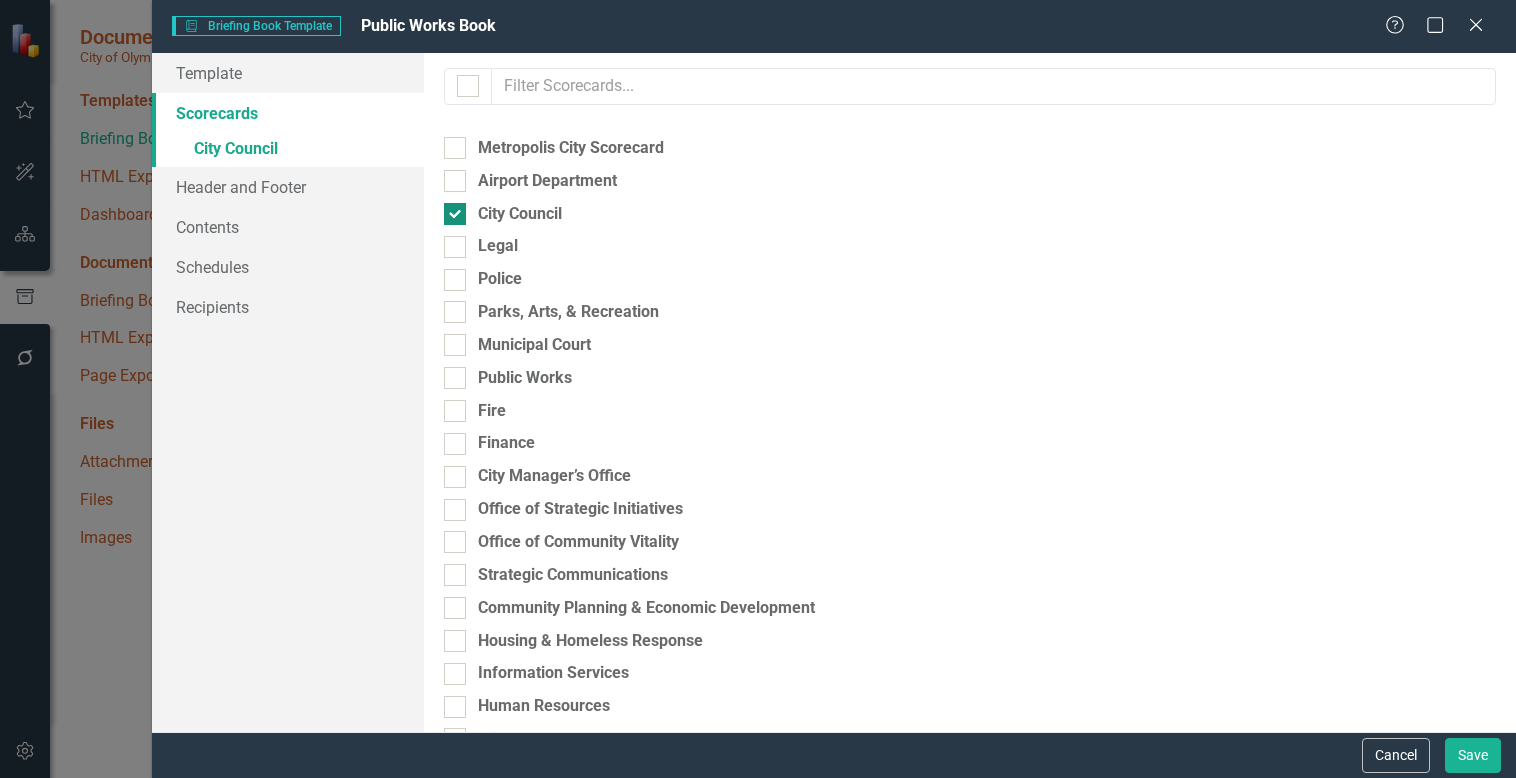 click on "City Council" at bounding box center [450, 209] 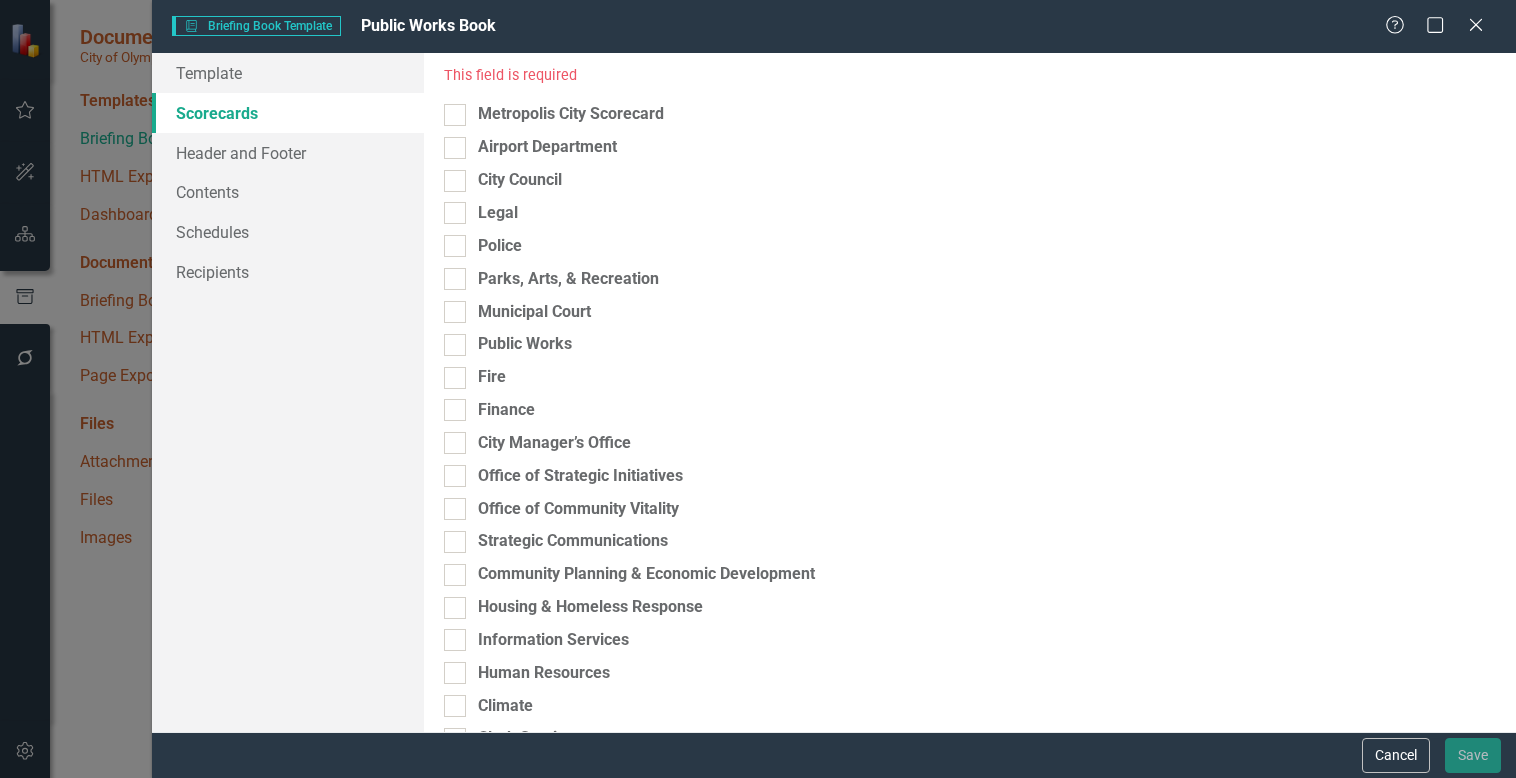 scroll, scrollTop: 126, scrollLeft: 0, axis: vertical 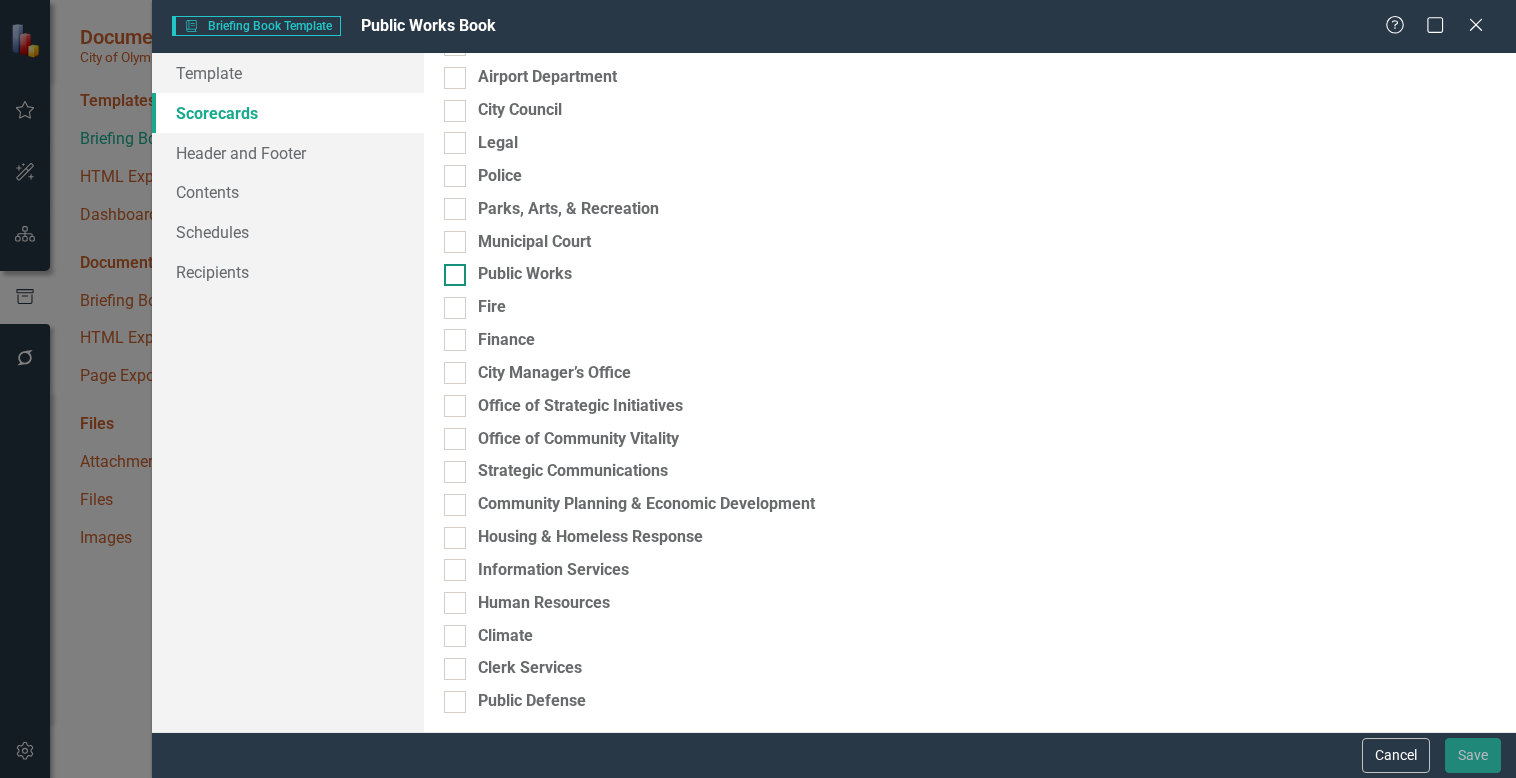 click at bounding box center [455, 275] 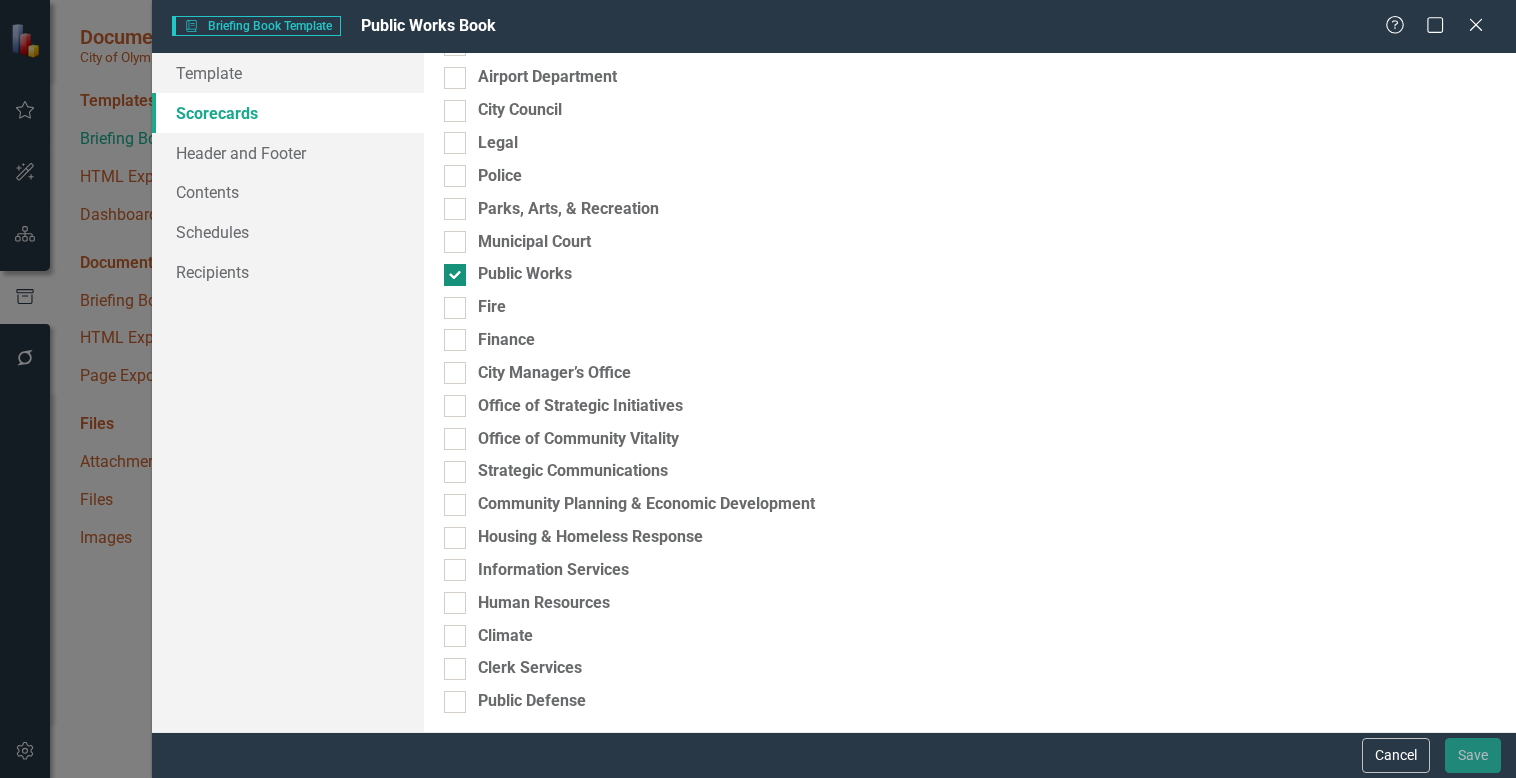 scroll, scrollTop: 104, scrollLeft: 0, axis: vertical 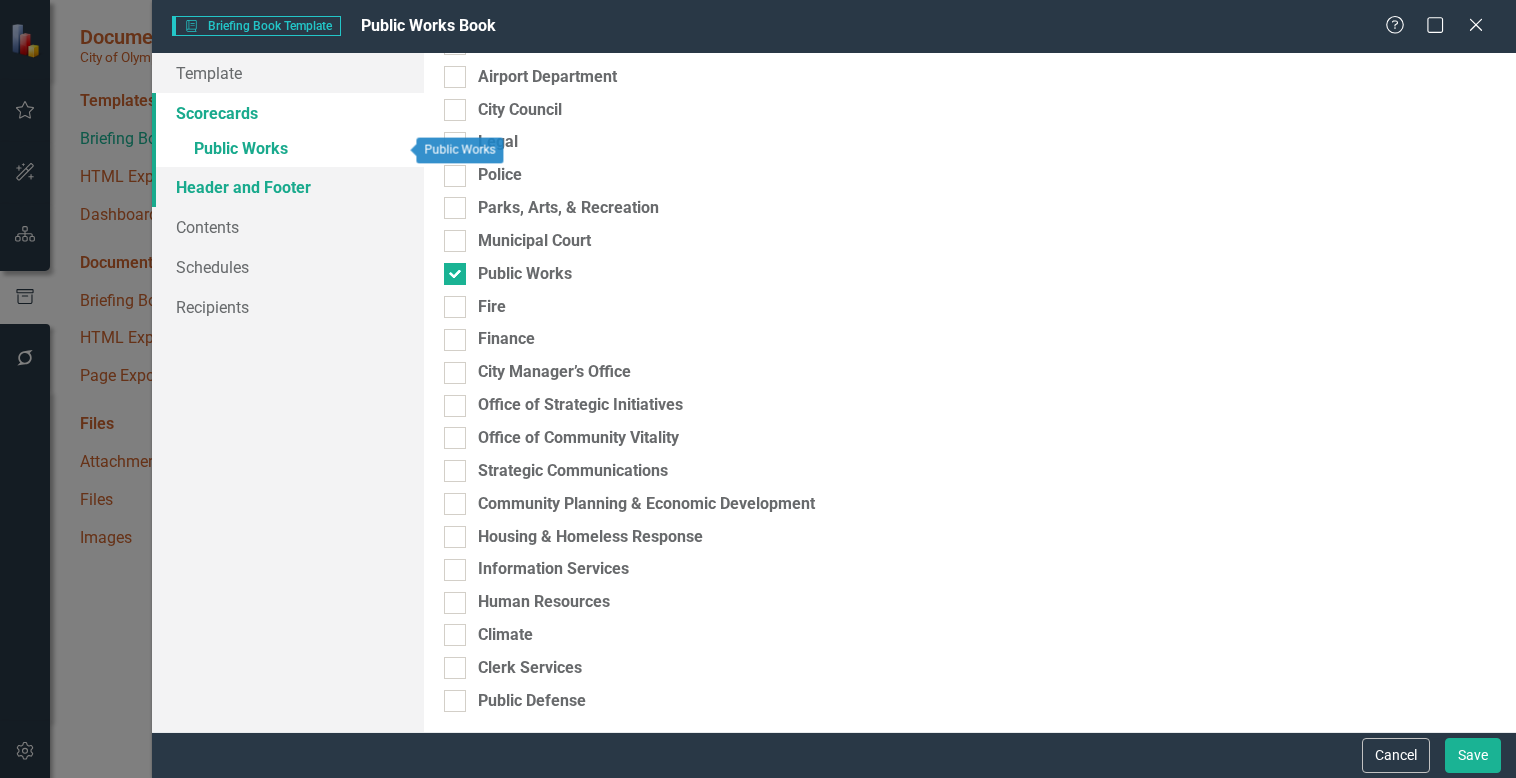 click on "Header and Footer" at bounding box center (288, 187) 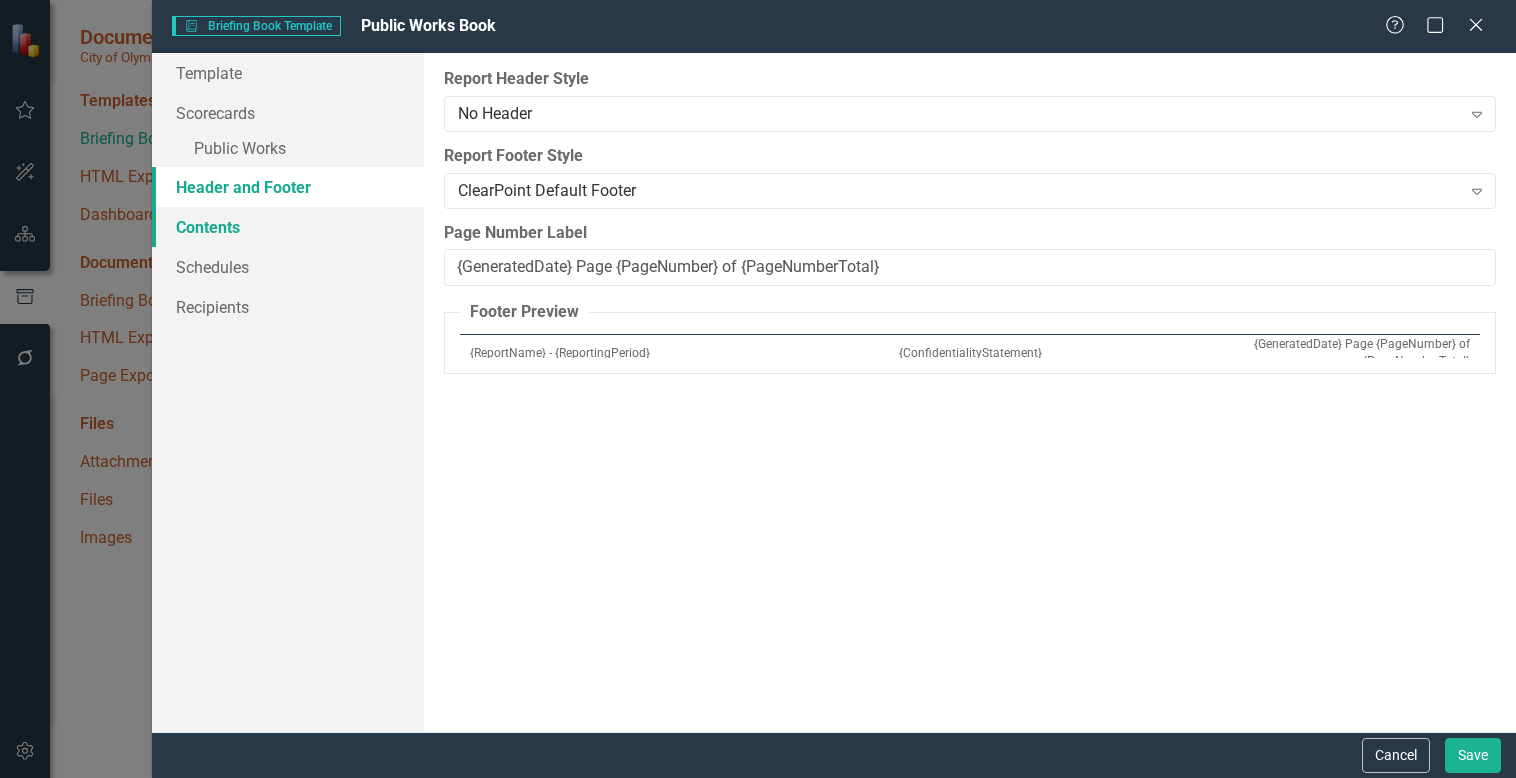 click on "Contents" at bounding box center [288, 227] 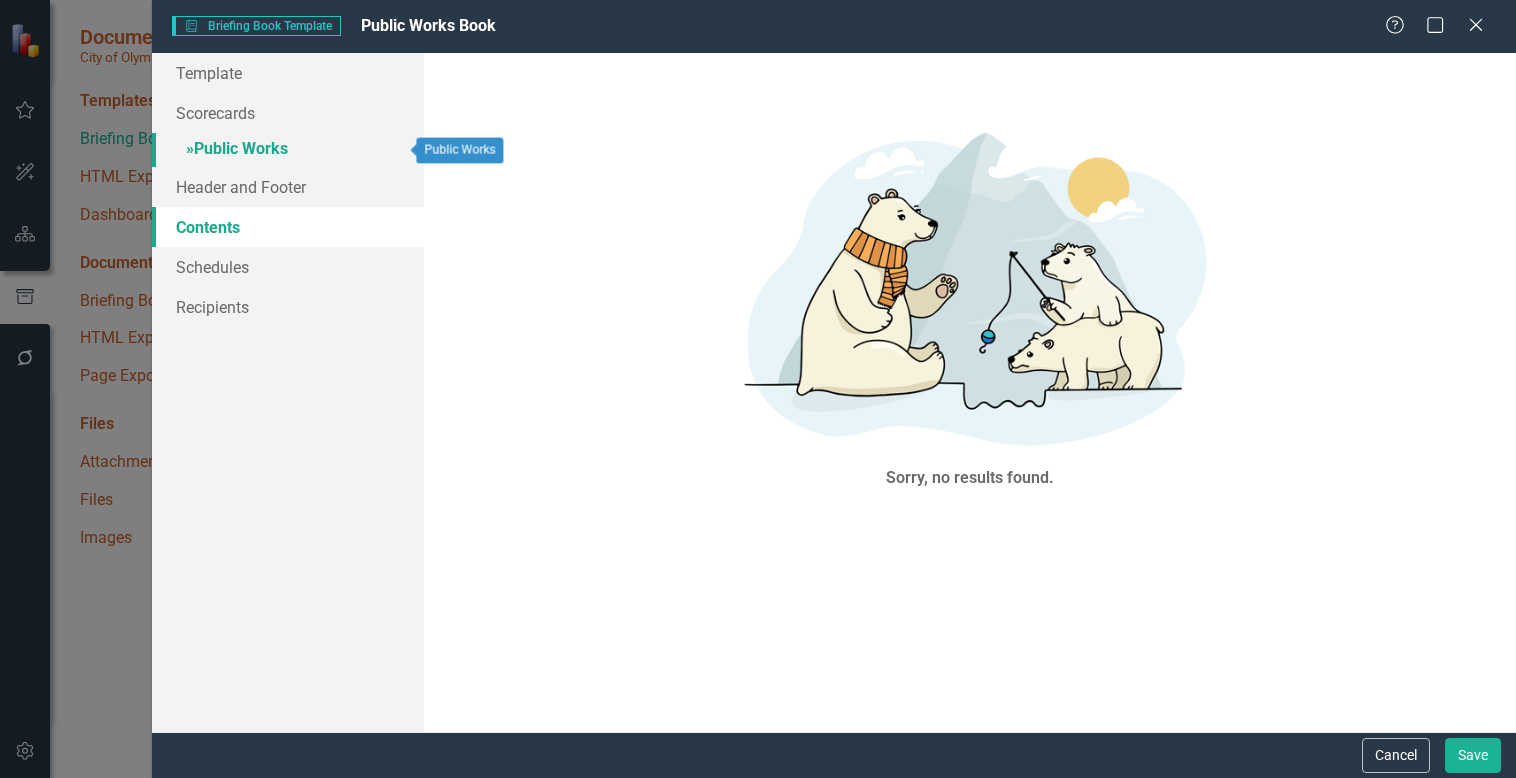 click on "»  Public Works" at bounding box center [288, 150] 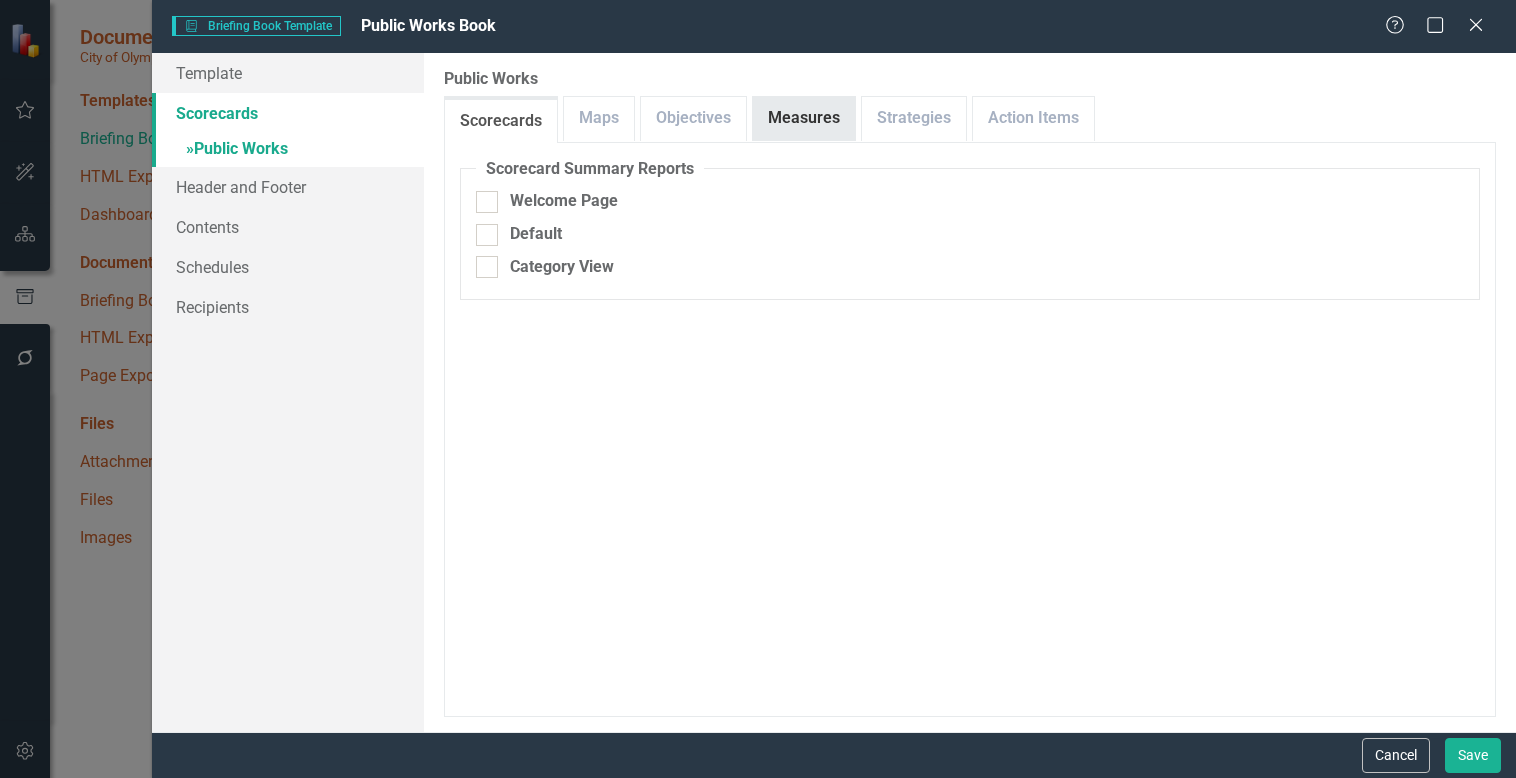 click on "Measures" at bounding box center [804, 118] 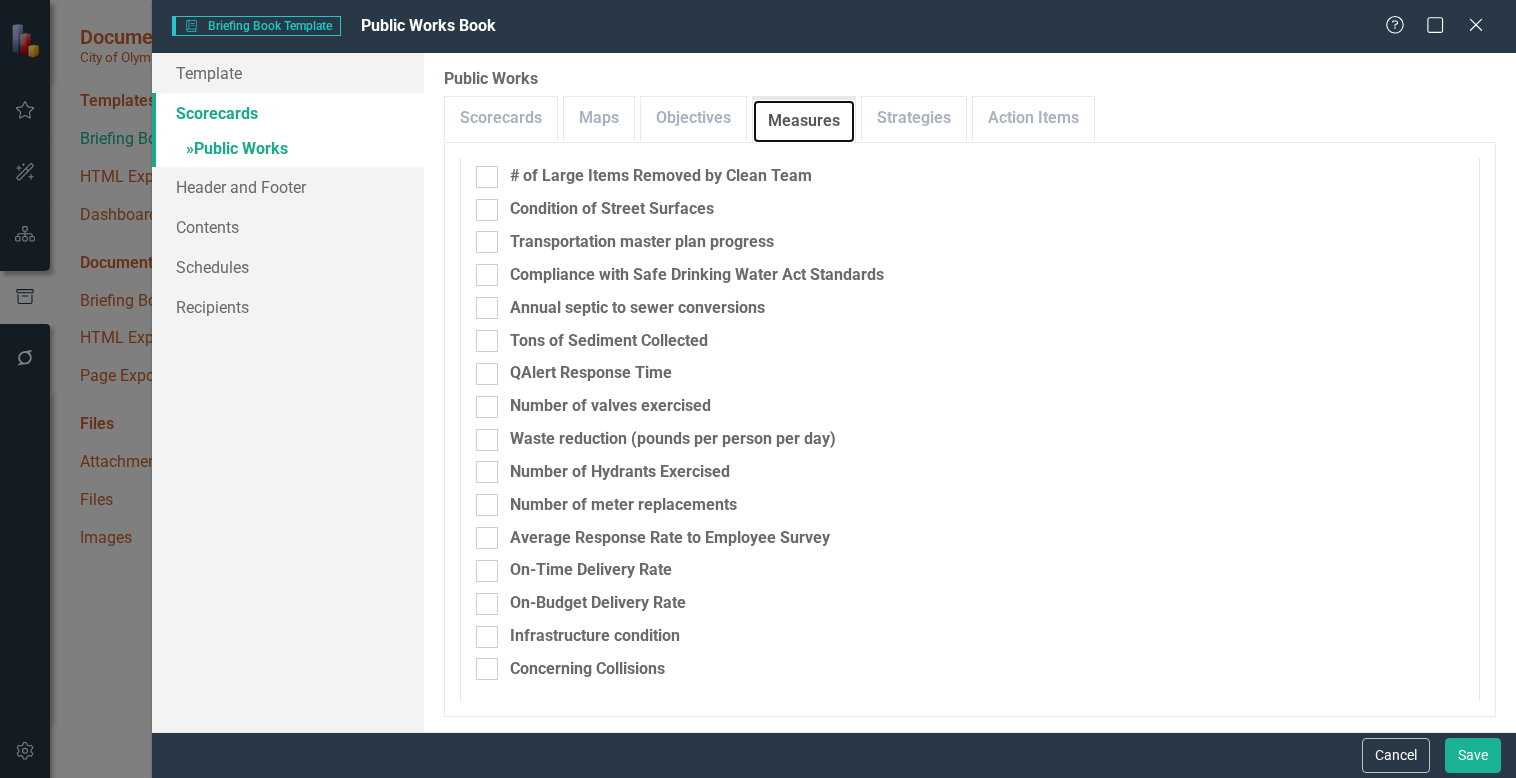 scroll, scrollTop: 0, scrollLeft: 0, axis: both 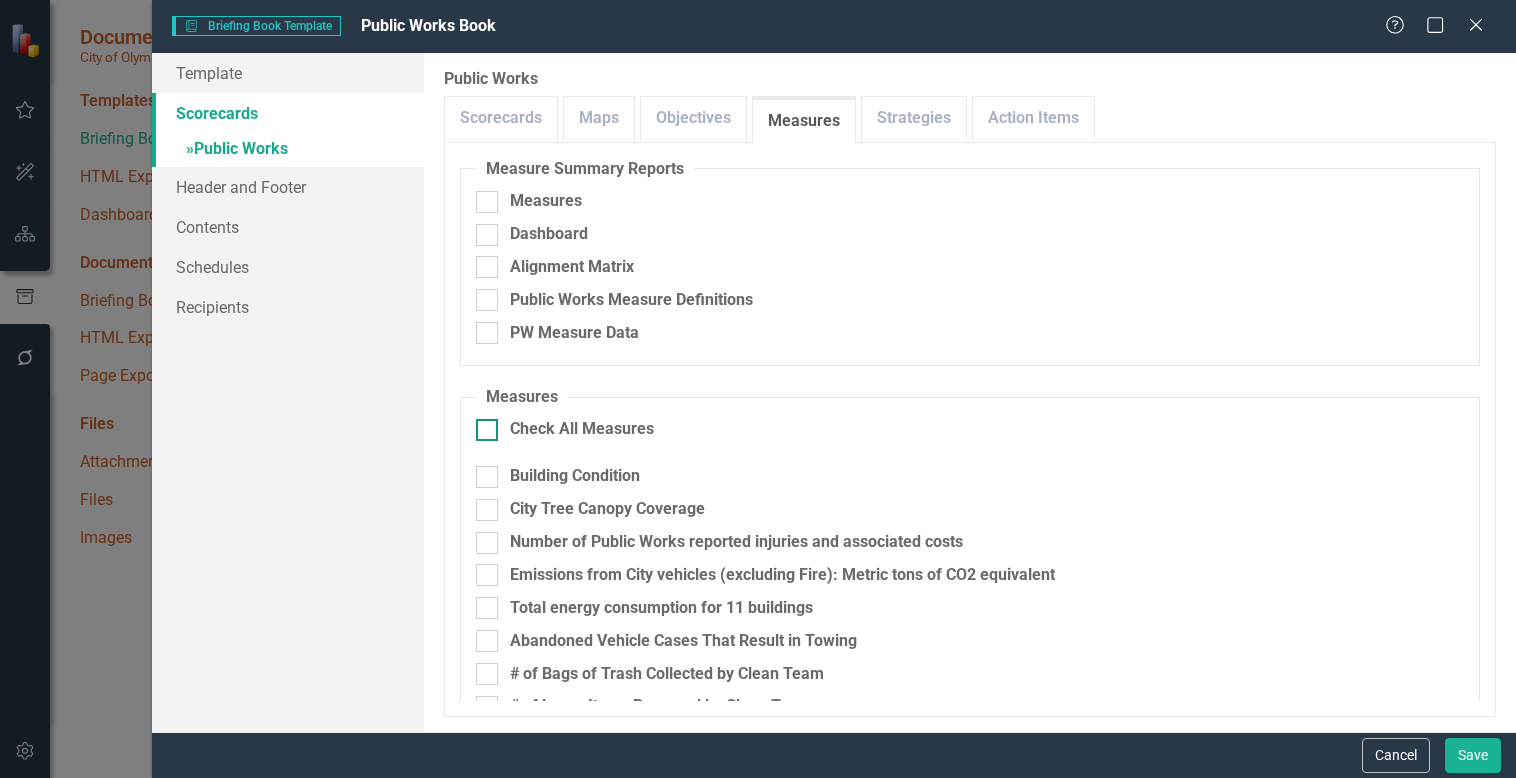 click at bounding box center (487, 430) 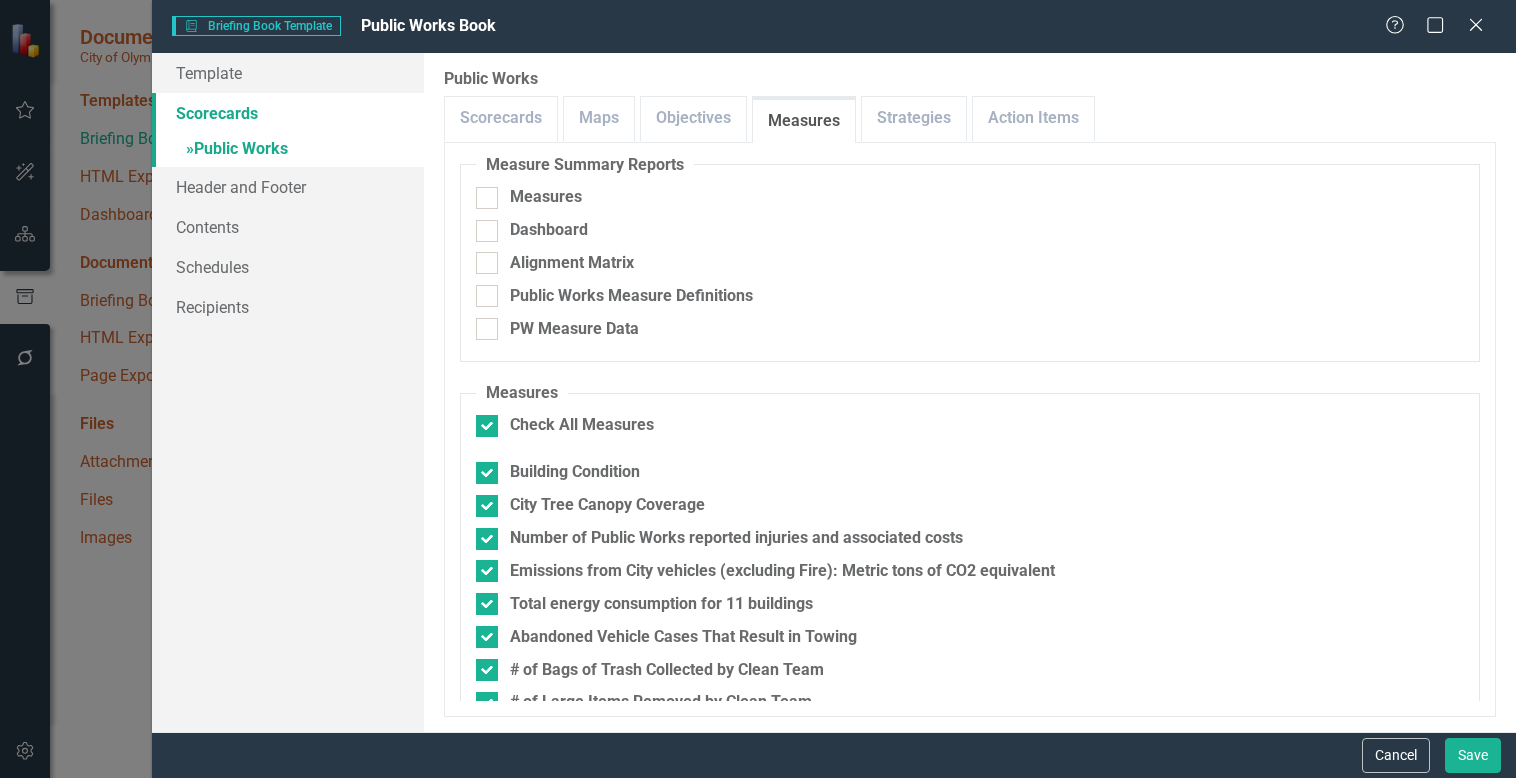 scroll, scrollTop: 0, scrollLeft: 0, axis: both 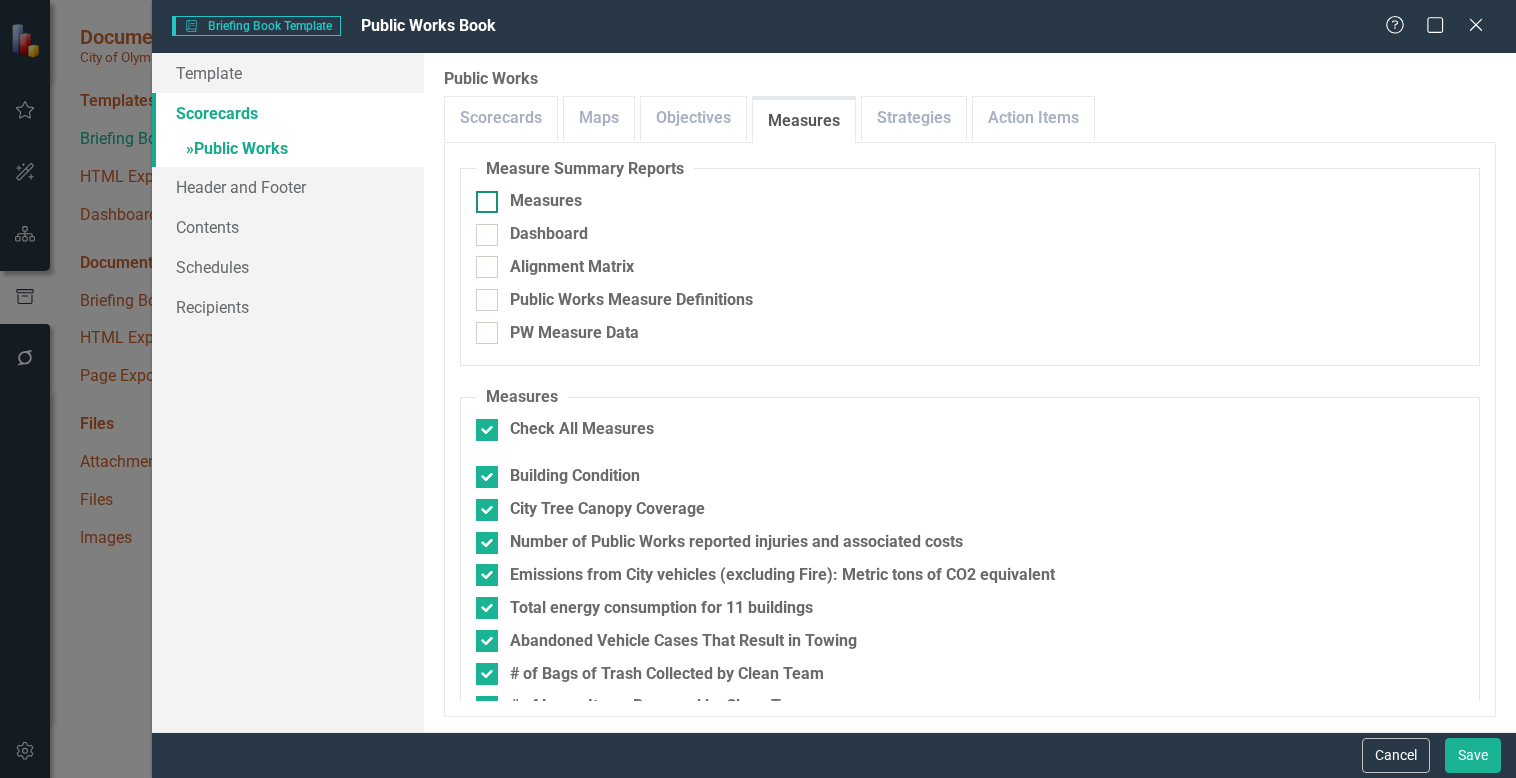 click at bounding box center [487, 202] 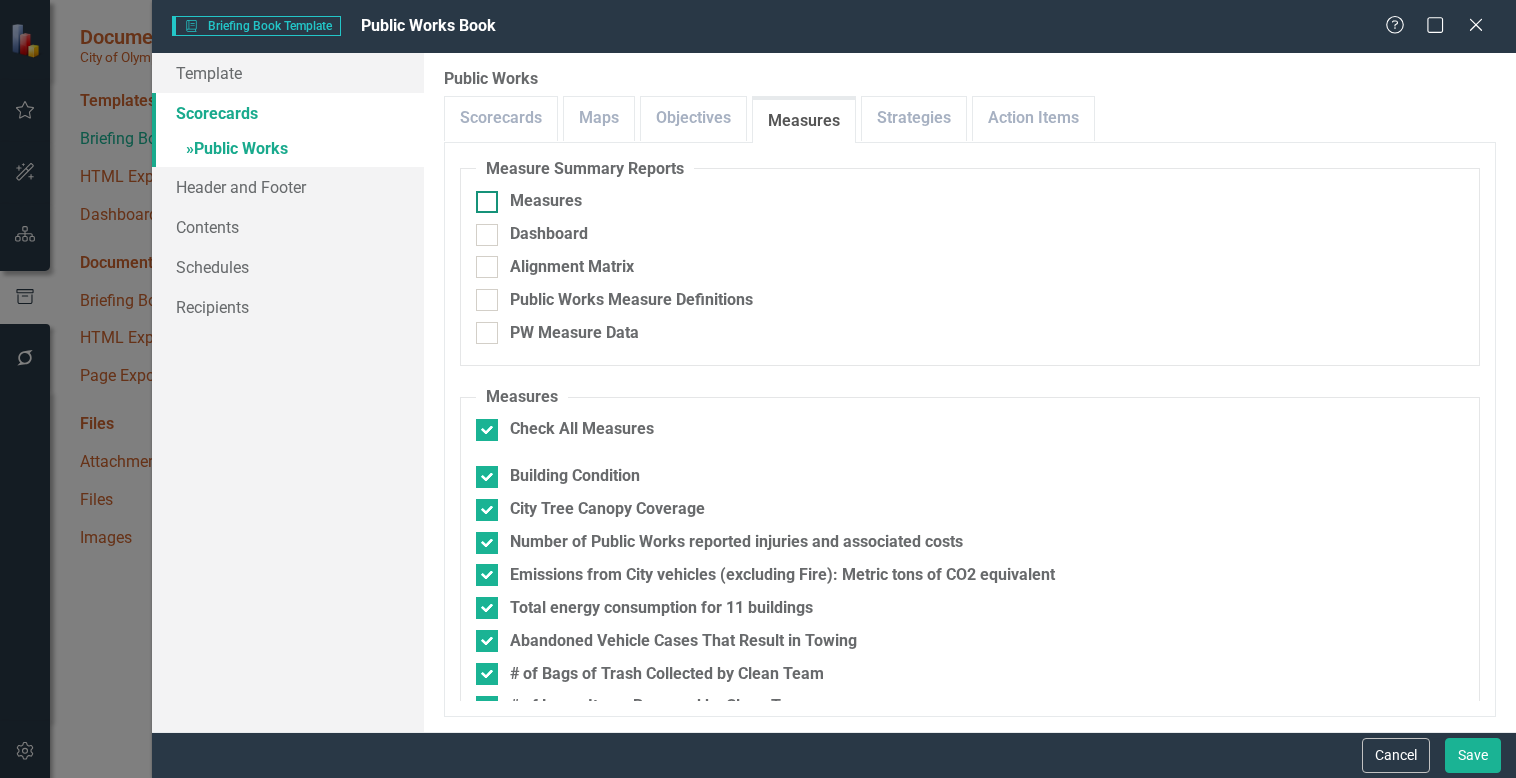 checkbox on "true" 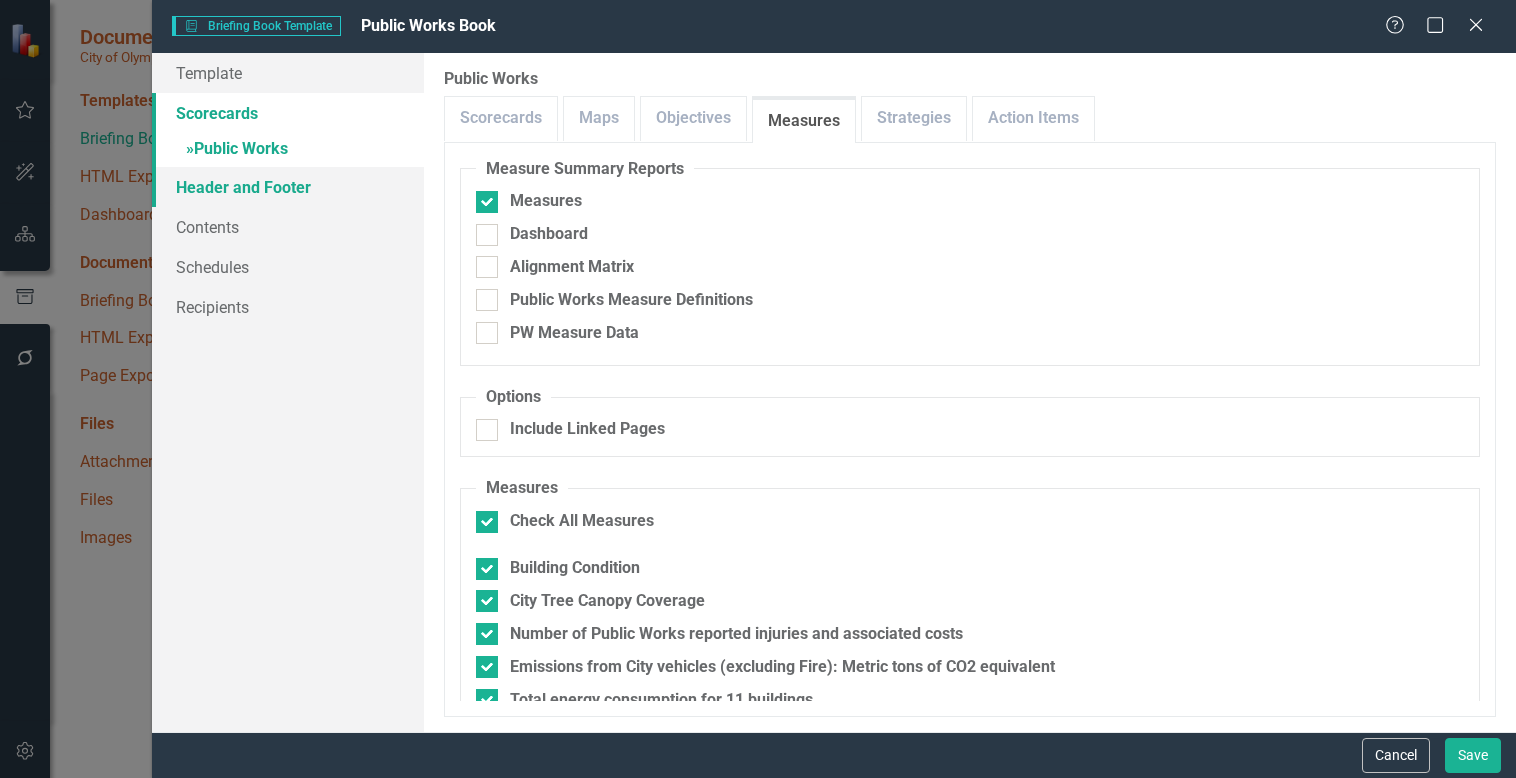 click on "Header and Footer" at bounding box center [288, 187] 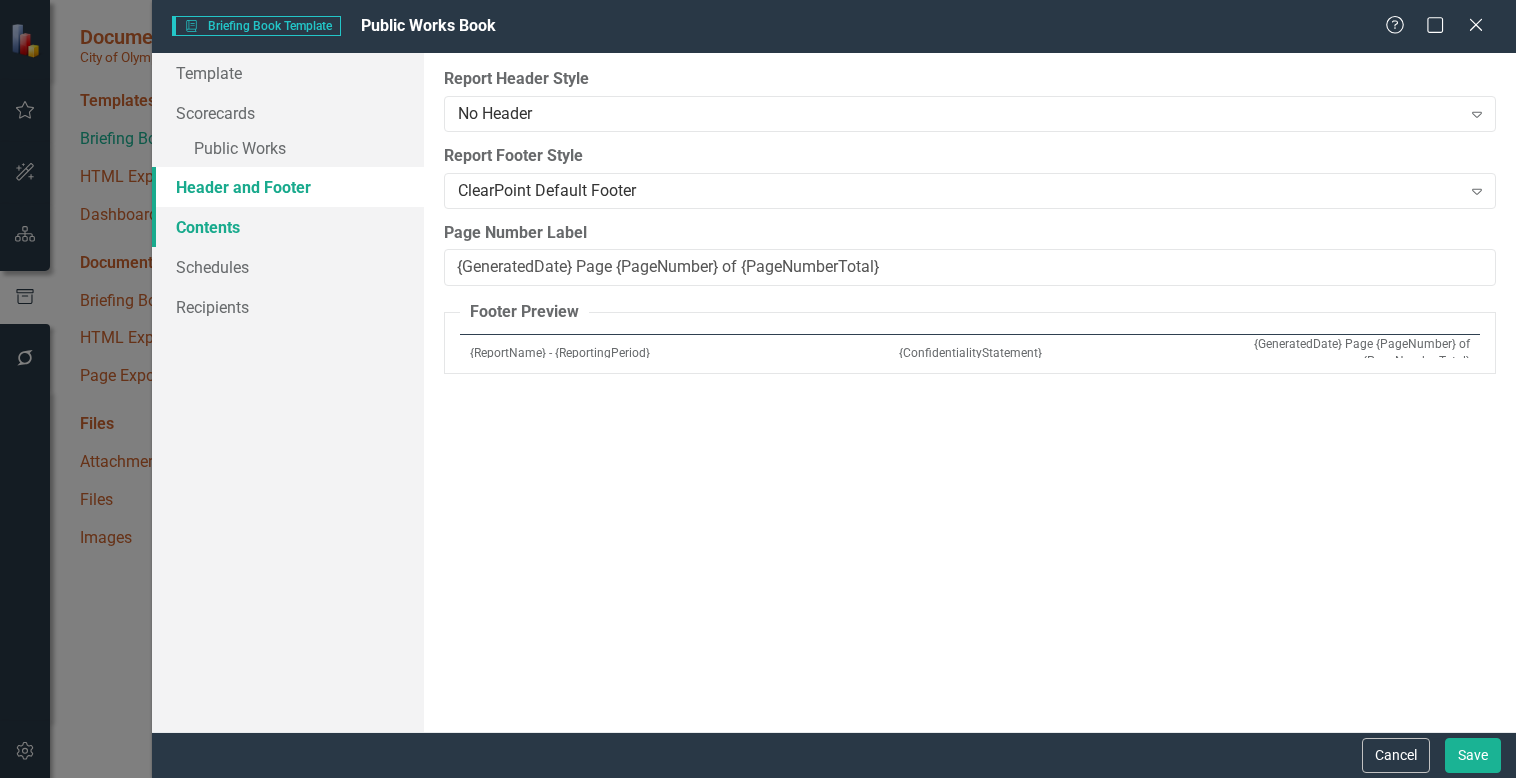 click on "Contents" at bounding box center [288, 227] 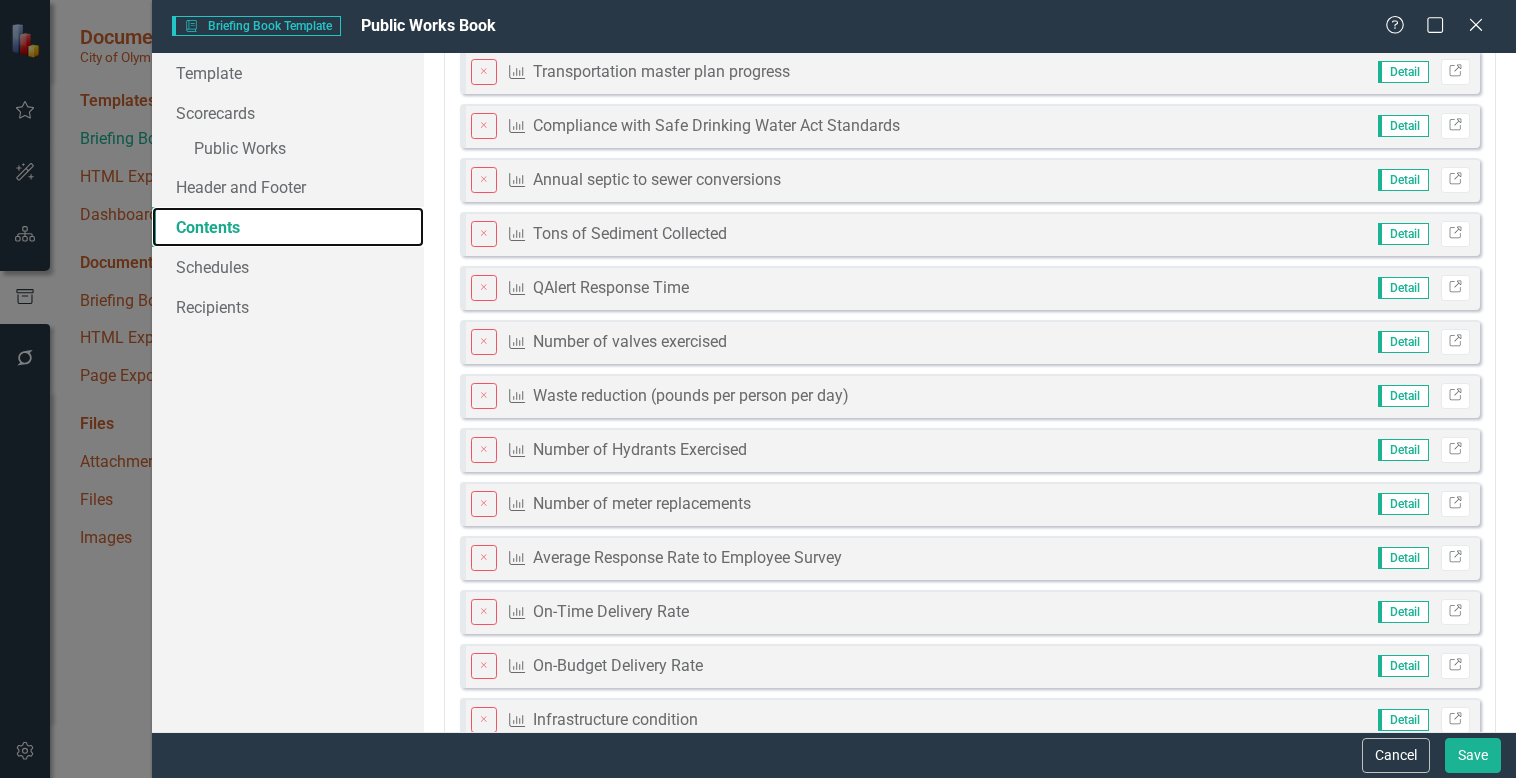 scroll, scrollTop: 694, scrollLeft: 0, axis: vertical 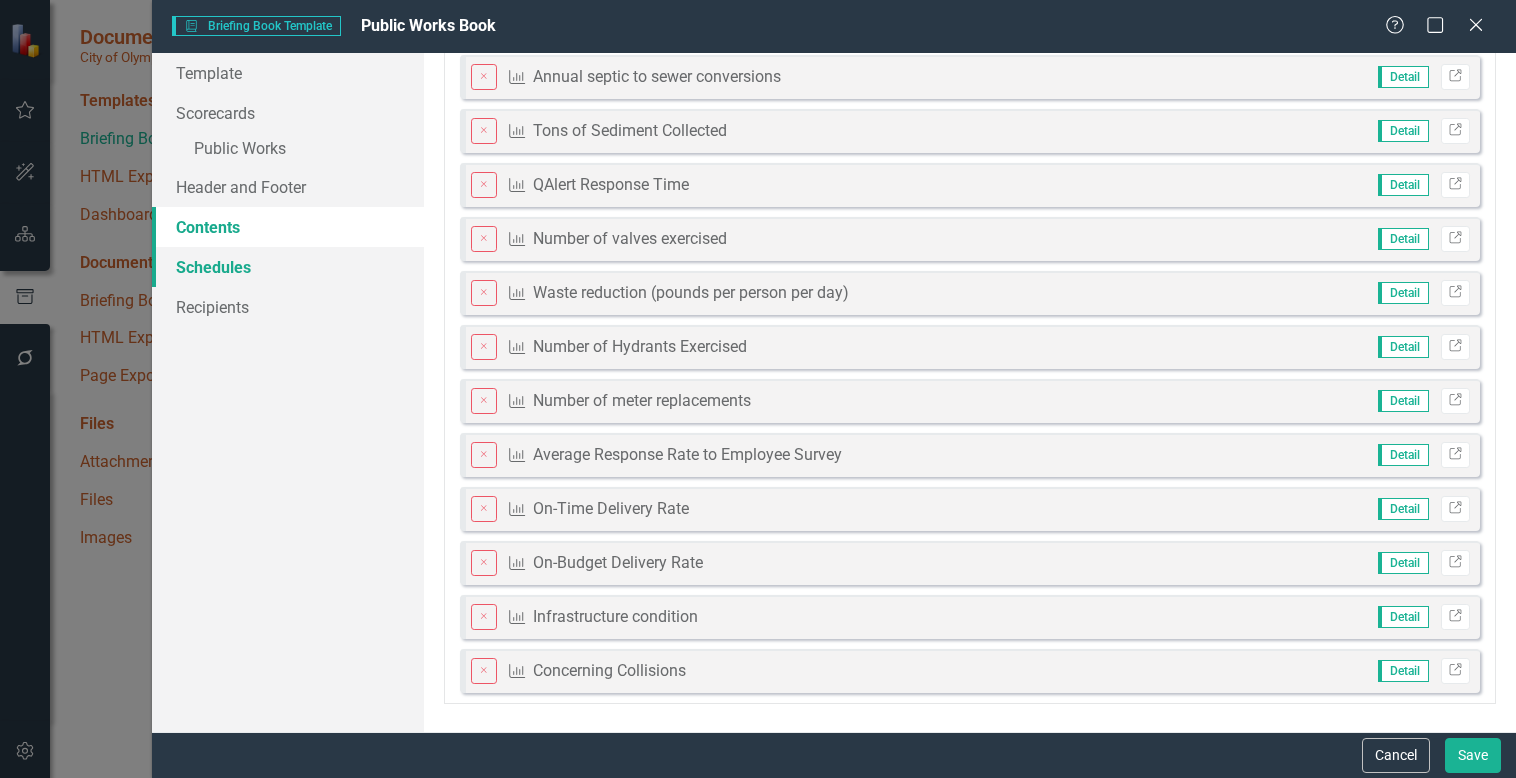 click on "Schedules" at bounding box center [288, 267] 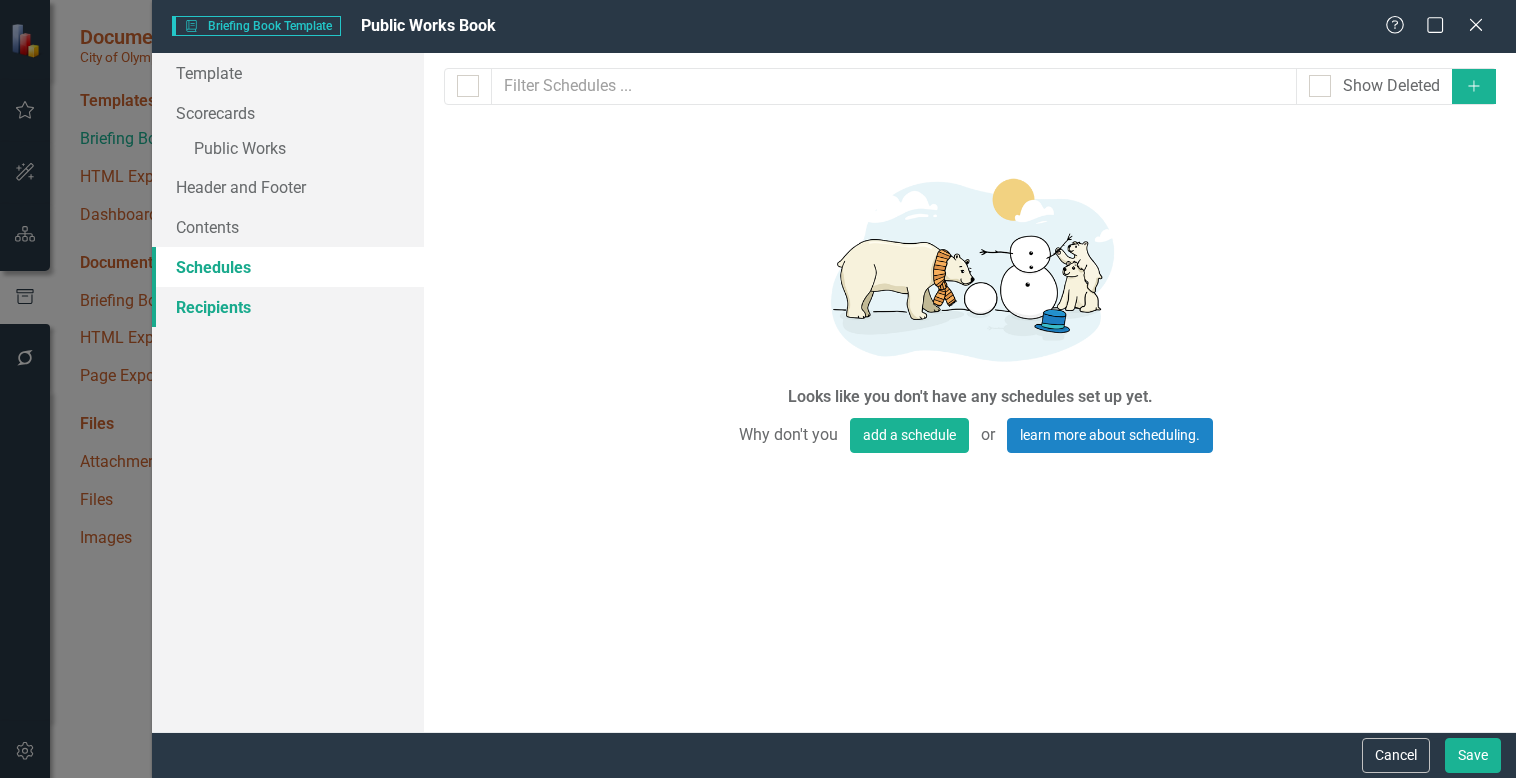 click on "Recipients" at bounding box center (288, 307) 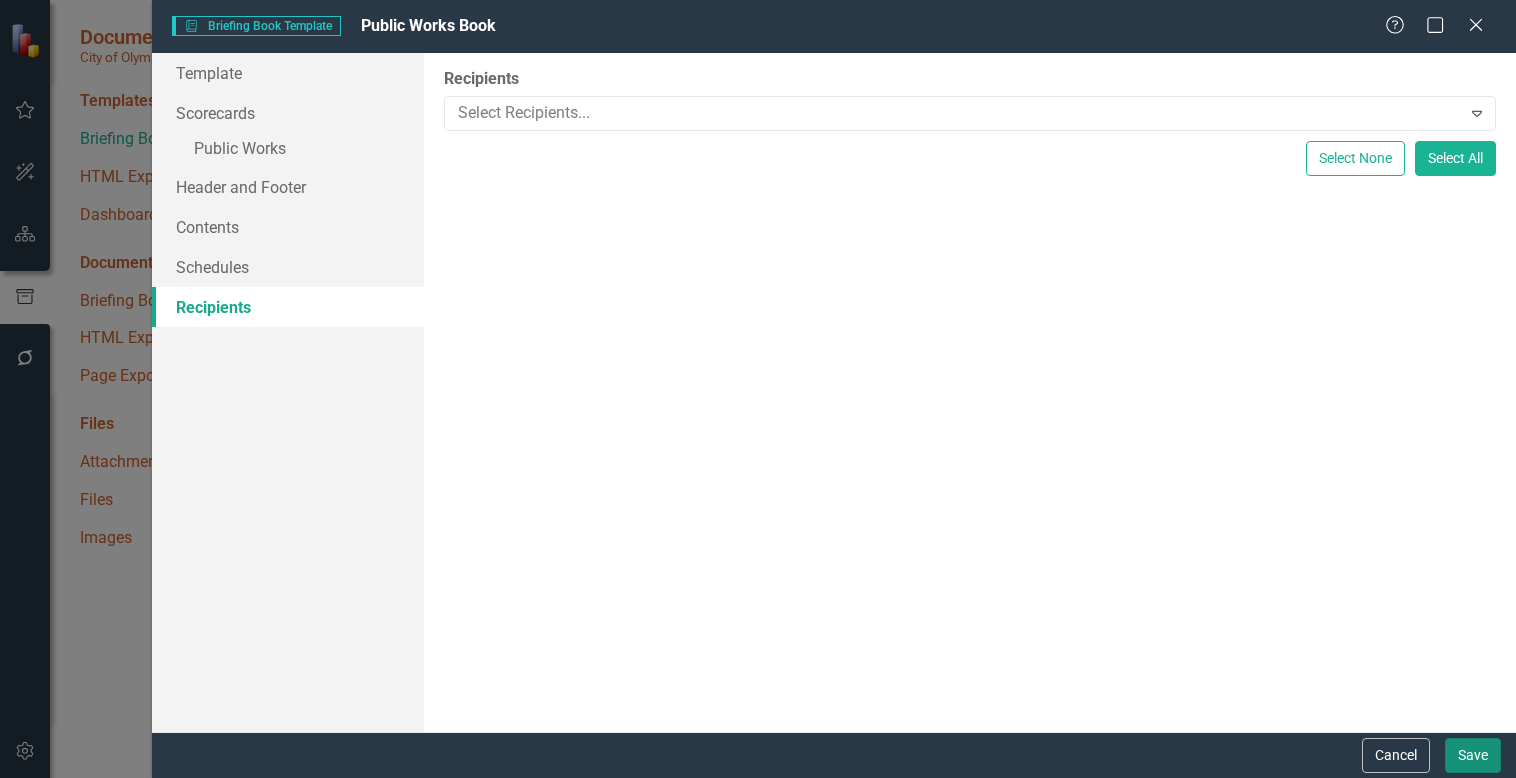 click on "Save" at bounding box center (1473, 755) 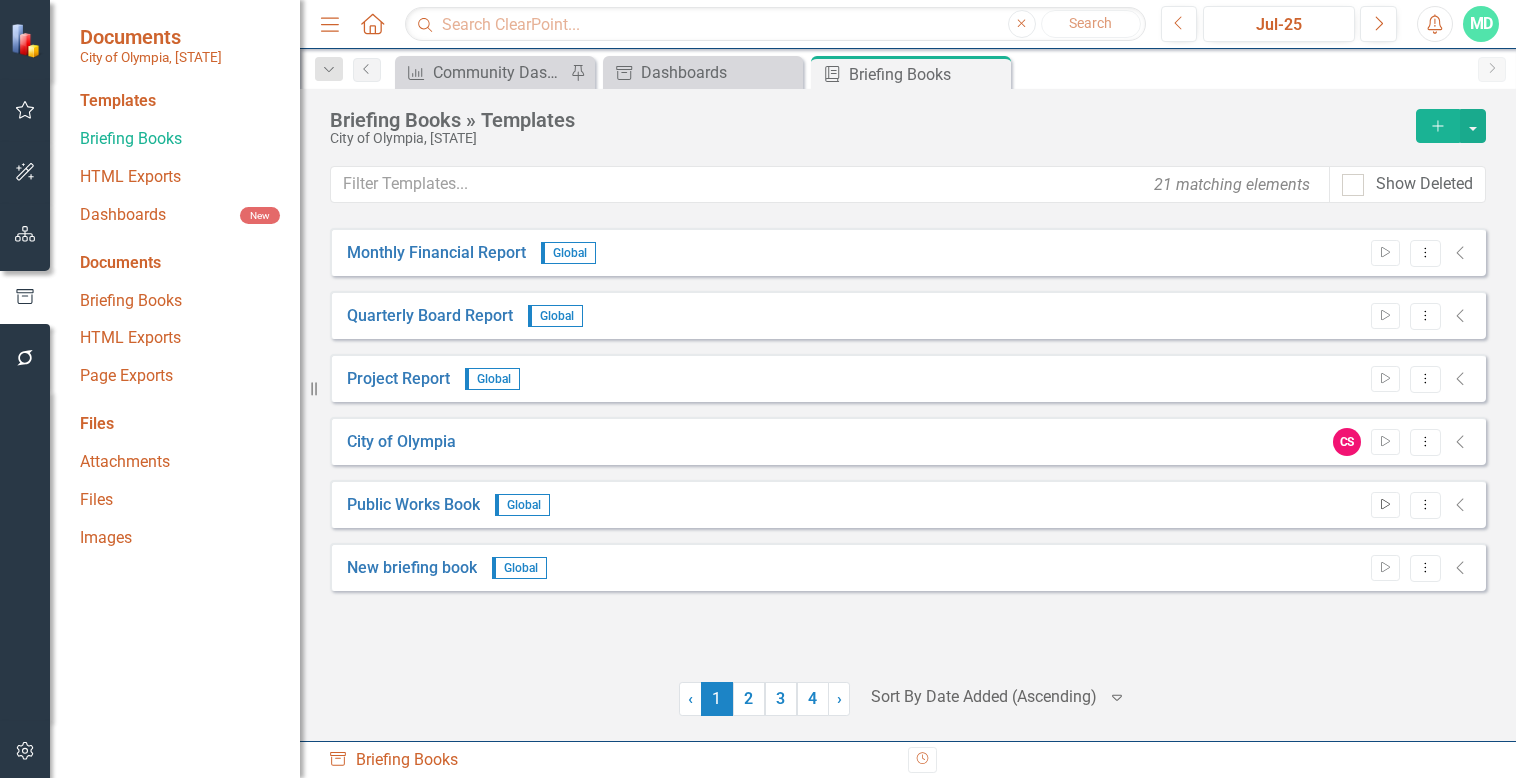 click on "Start" 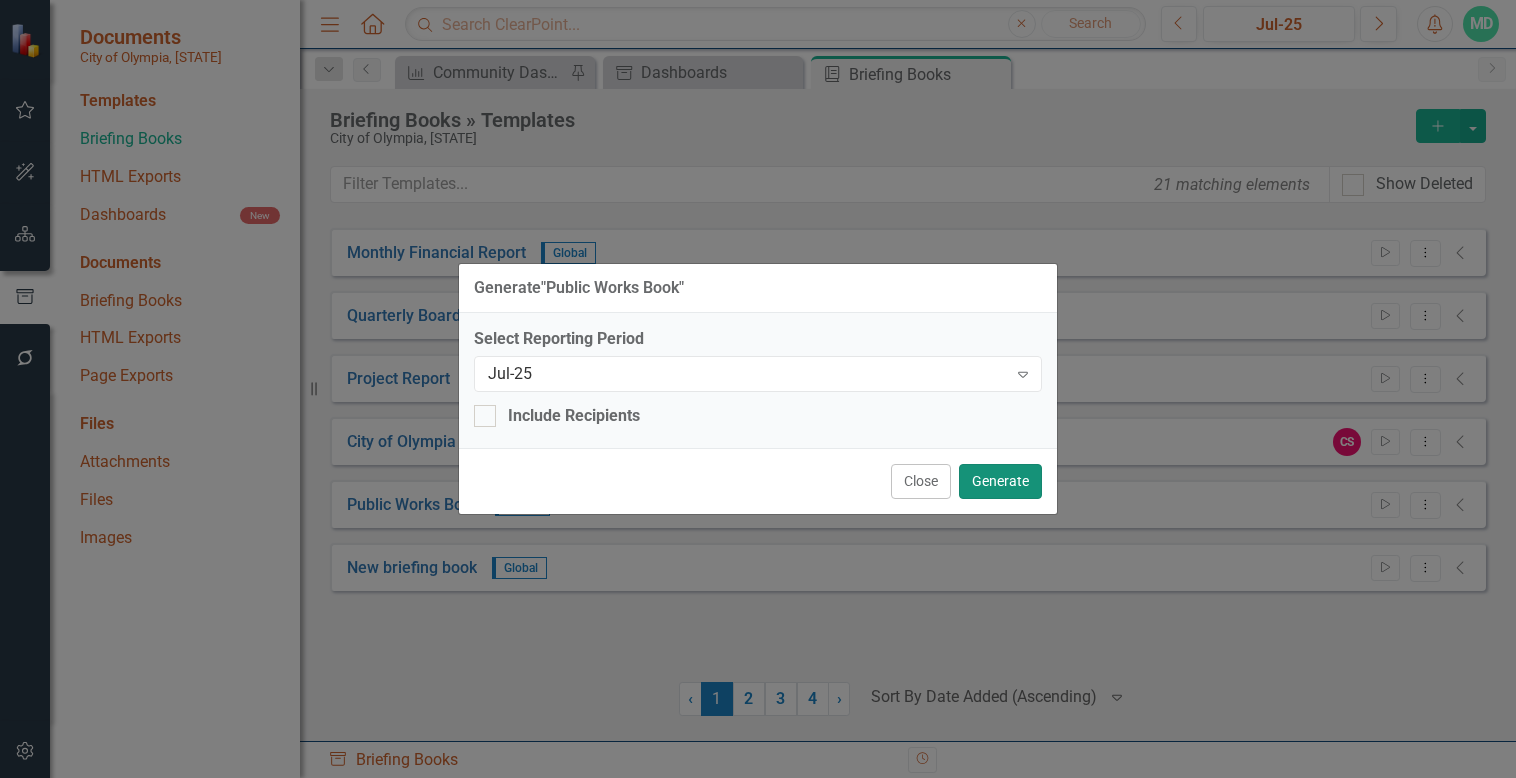 click on "Generate" at bounding box center [1000, 481] 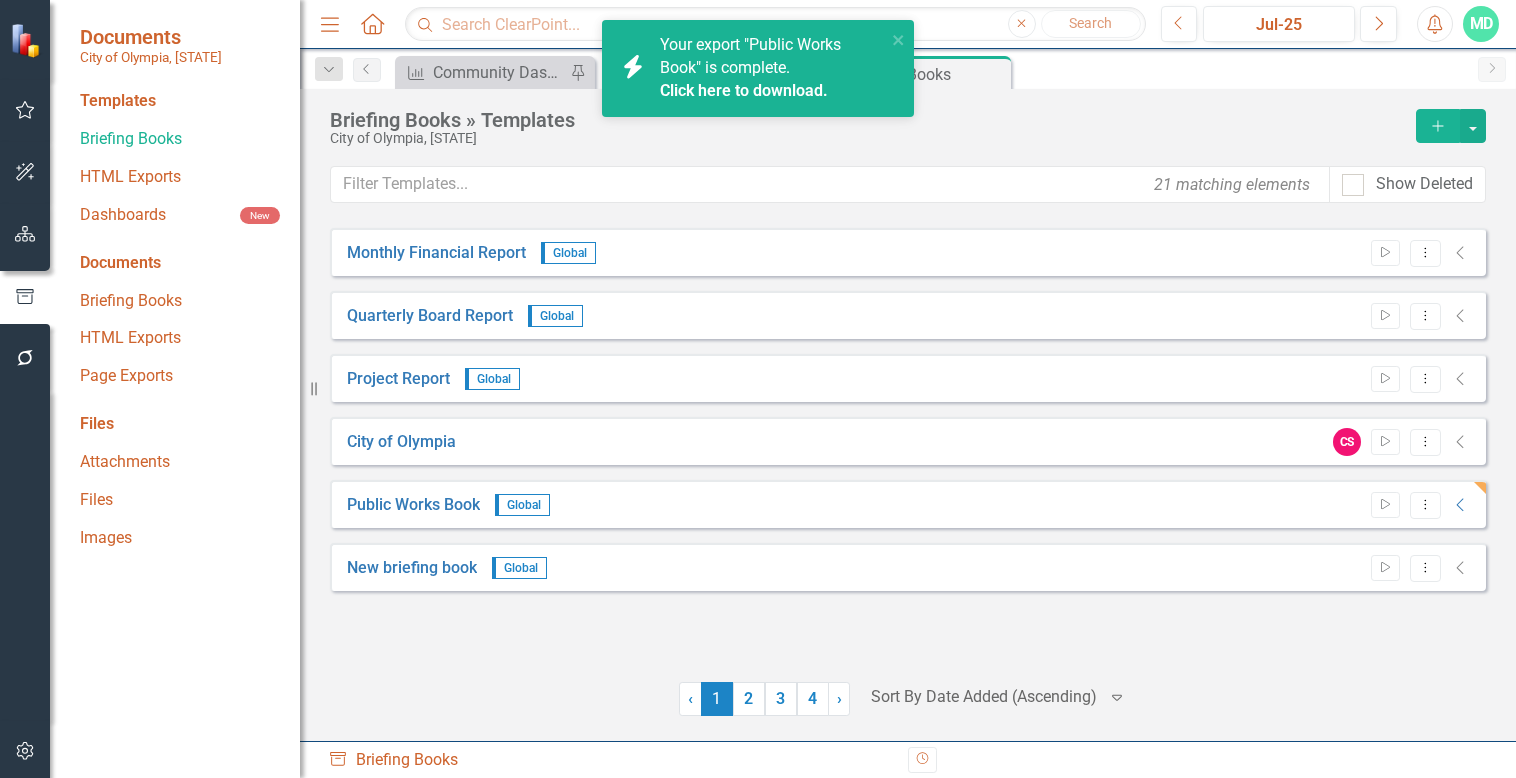 click on "Click here to download." at bounding box center (744, 90) 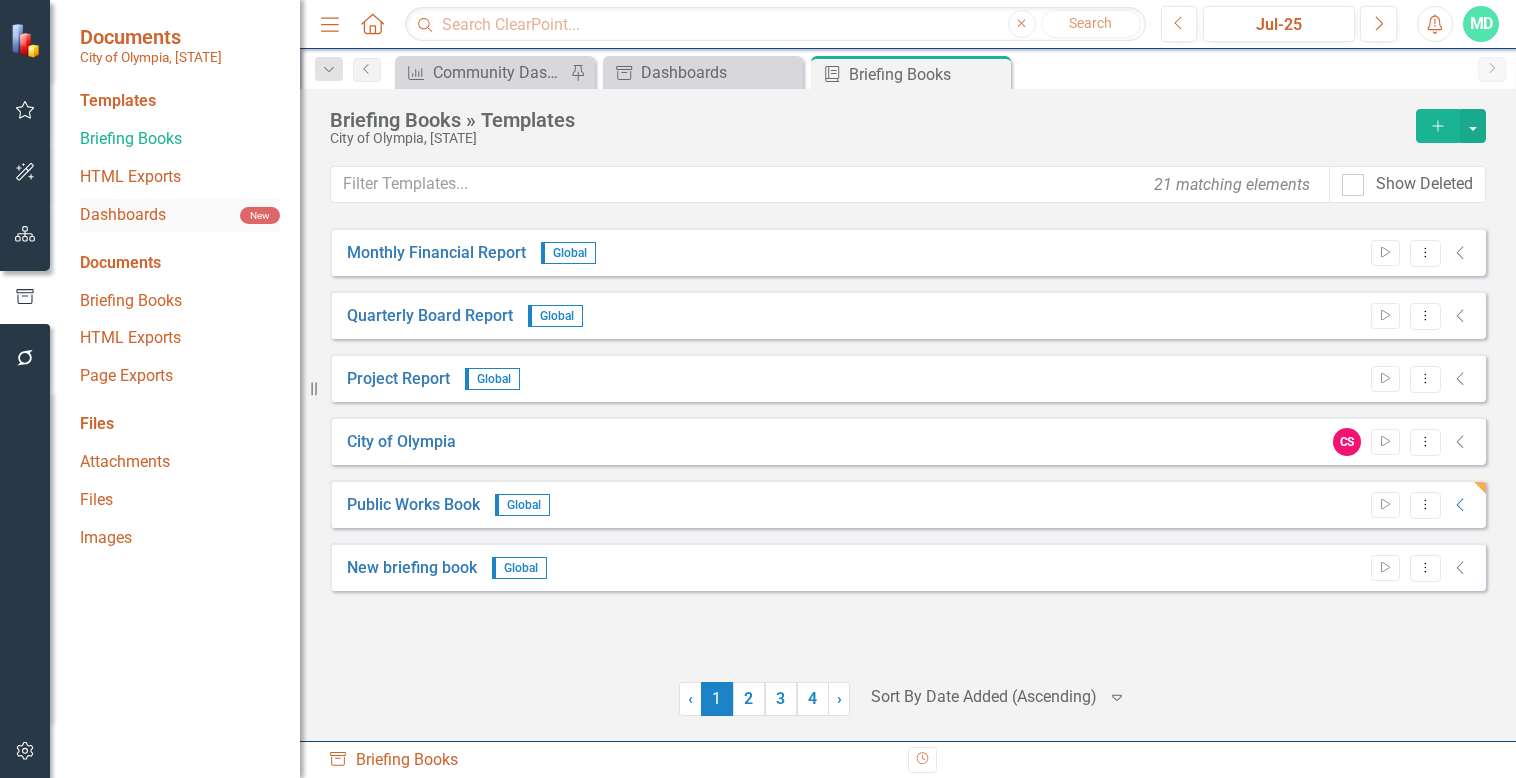 click on "Dashboards" at bounding box center (160, 215) 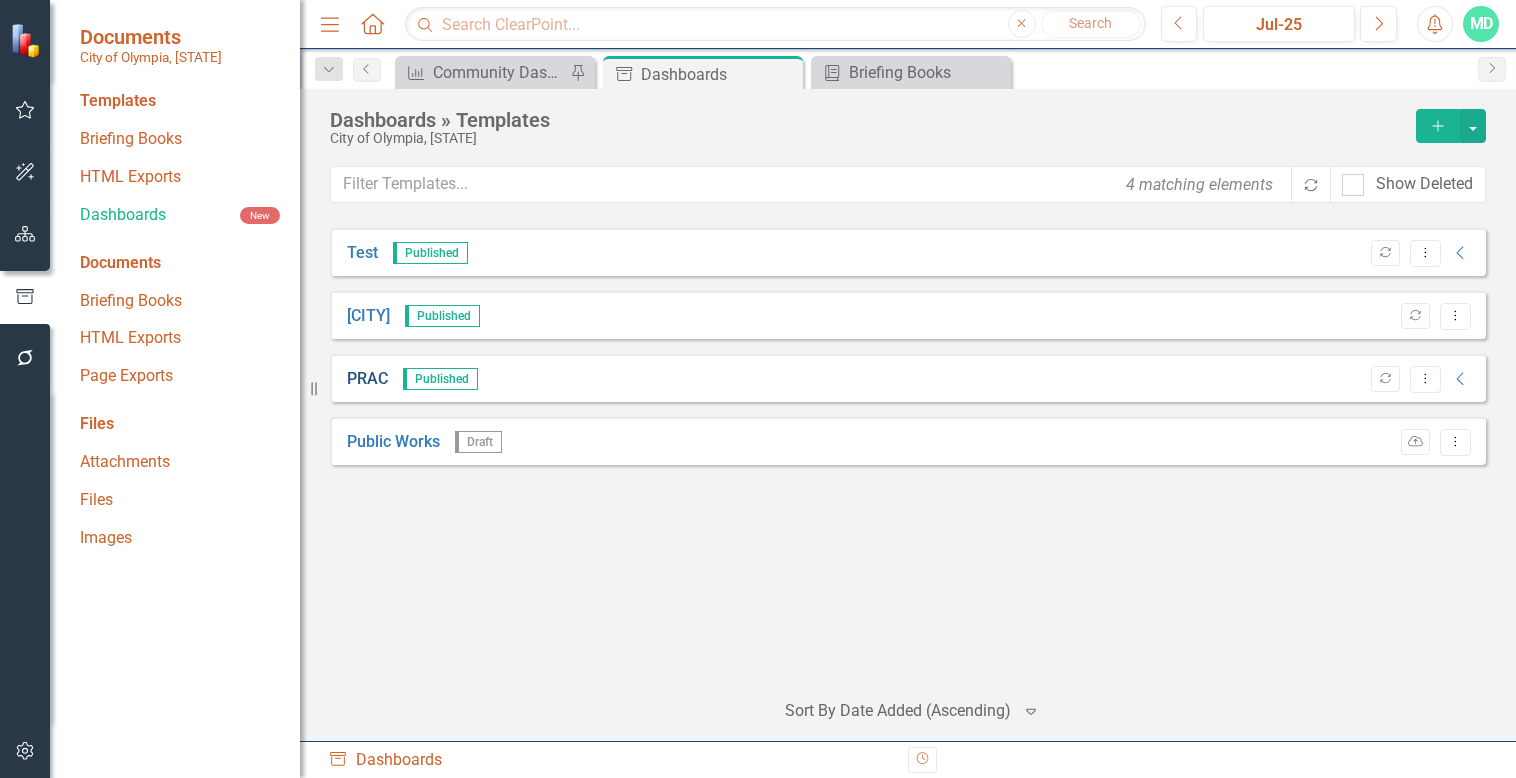 click on "PRAC" at bounding box center [367, 379] 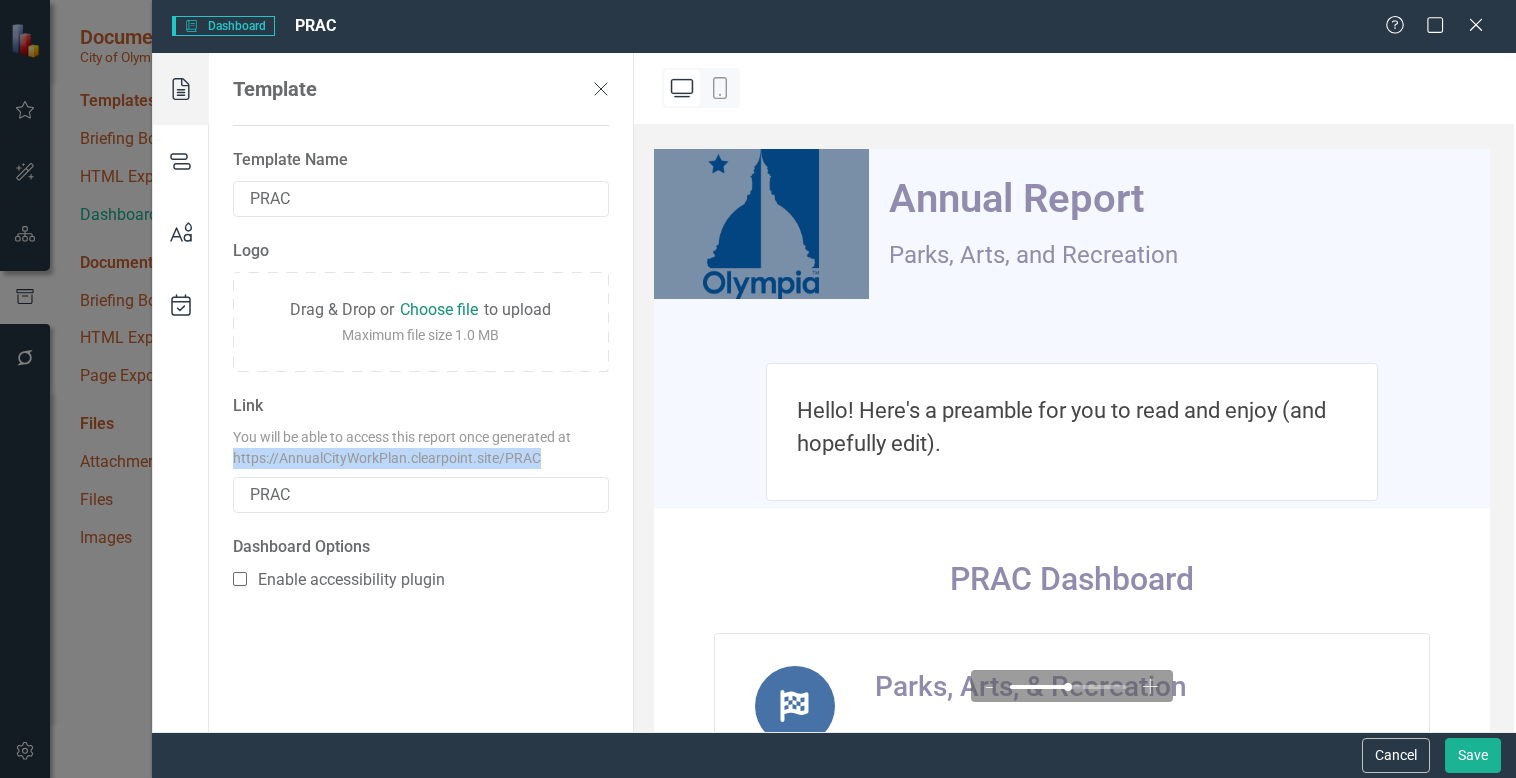 drag, startPoint x: 549, startPoint y: 452, endPoint x: 224, endPoint y: 461, distance: 325.1246 